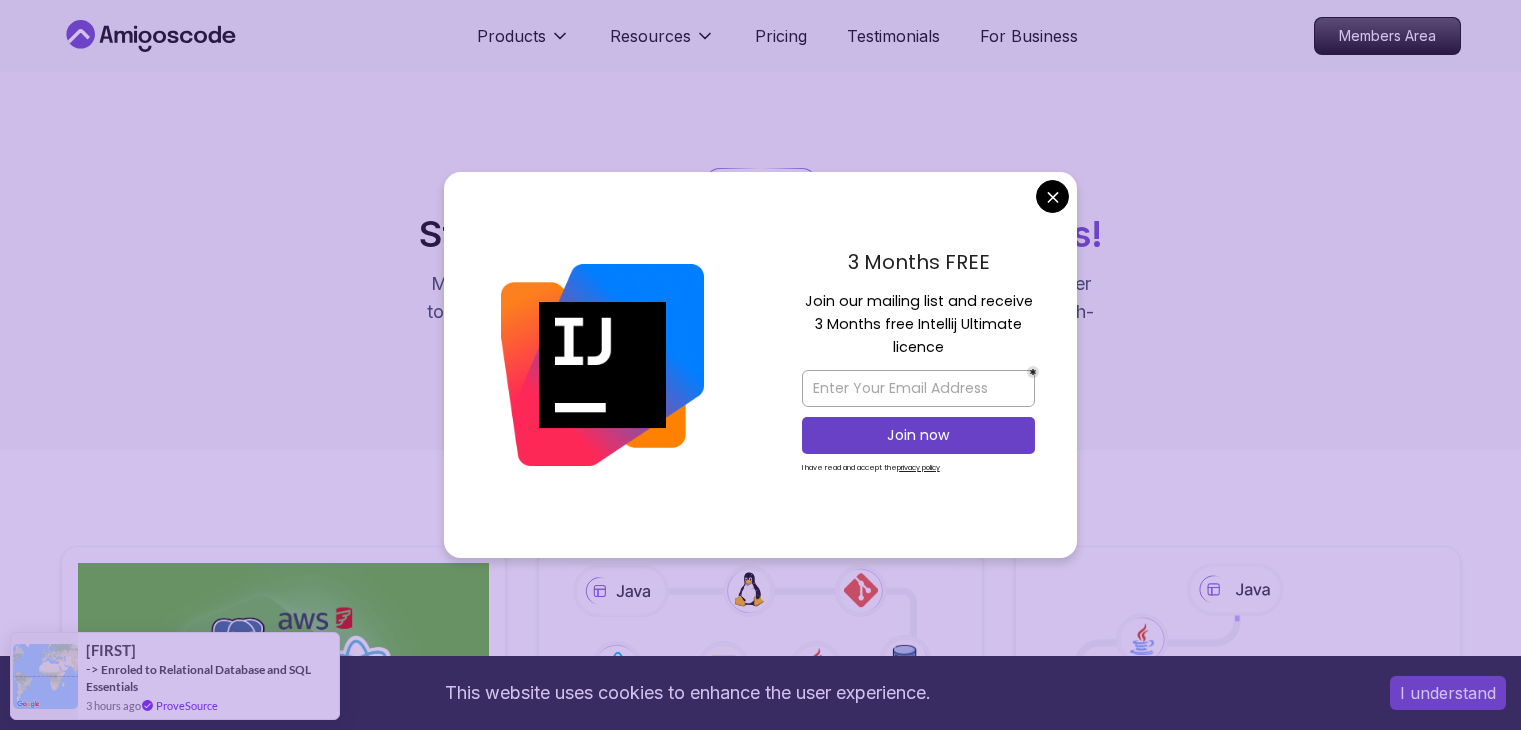 scroll, scrollTop: 0, scrollLeft: 0, axis: both 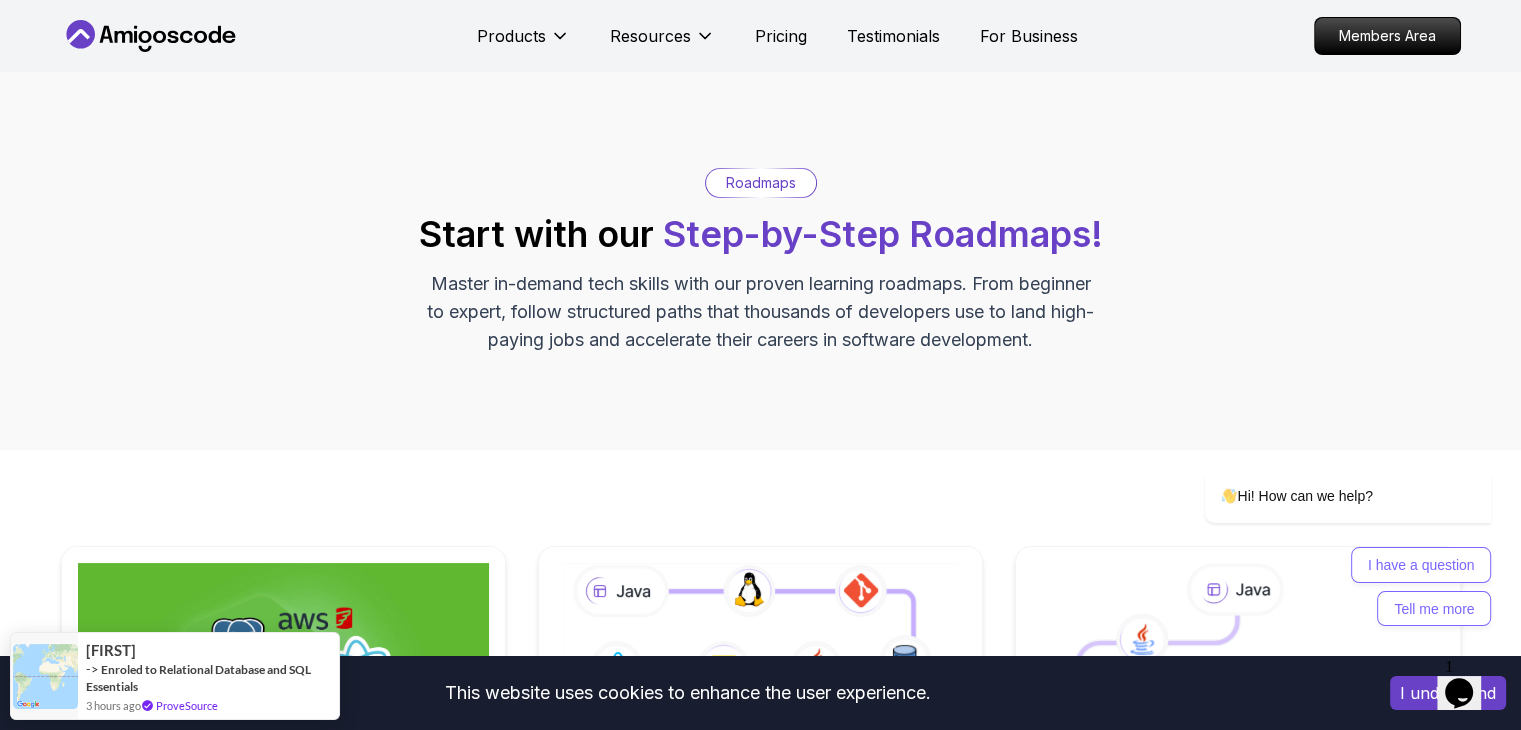 click on "This website uses cookies to enhance the user experience. I understand Products Resources Pricing Testimonials For Business Members Area Products Resources Pricing Testimonials For Business Members Area Roadmaps Start with our   Step-by-Step Roadmaps! Master in-demand tech skills with our proven learning roadmaps. From beginner to expert, follow structured paths that thousands of developers use to land high-paying jobs and accelerate their careers in software development. Full Stack Professional v2 Master modern full-stack development with React, Node.js, TypeScript, and cloud deployment. Build scalable applications from frontend to backend with industry best practices. 6   Courses 3   Builds 17.4h Java Full Stack Learn how to build full stack applications with Java and Spring Boot 29   Courses 4   Builds 9.2h Core Java (Java Master Class) Learn how to build full stack applications with Java and Spring Boot 18   Courses 10.4h Spring and Spring Boot 10   Courses 21.4h Frontend Developer 10   Courses 8.7h 5   4" at bounding box center [760, 1485] 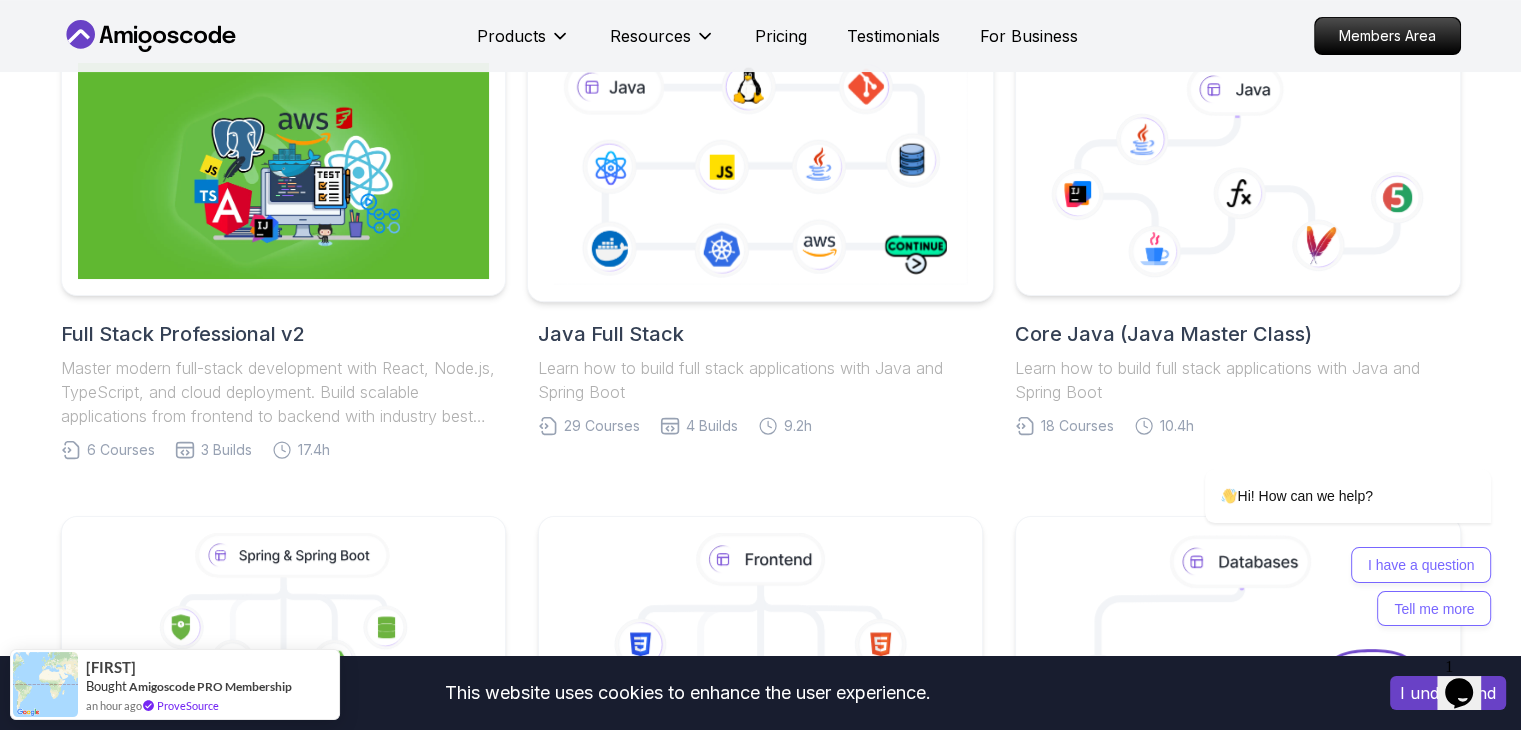 scroll, scrollTop: 400, scrollLeft: 0, axis: vertical 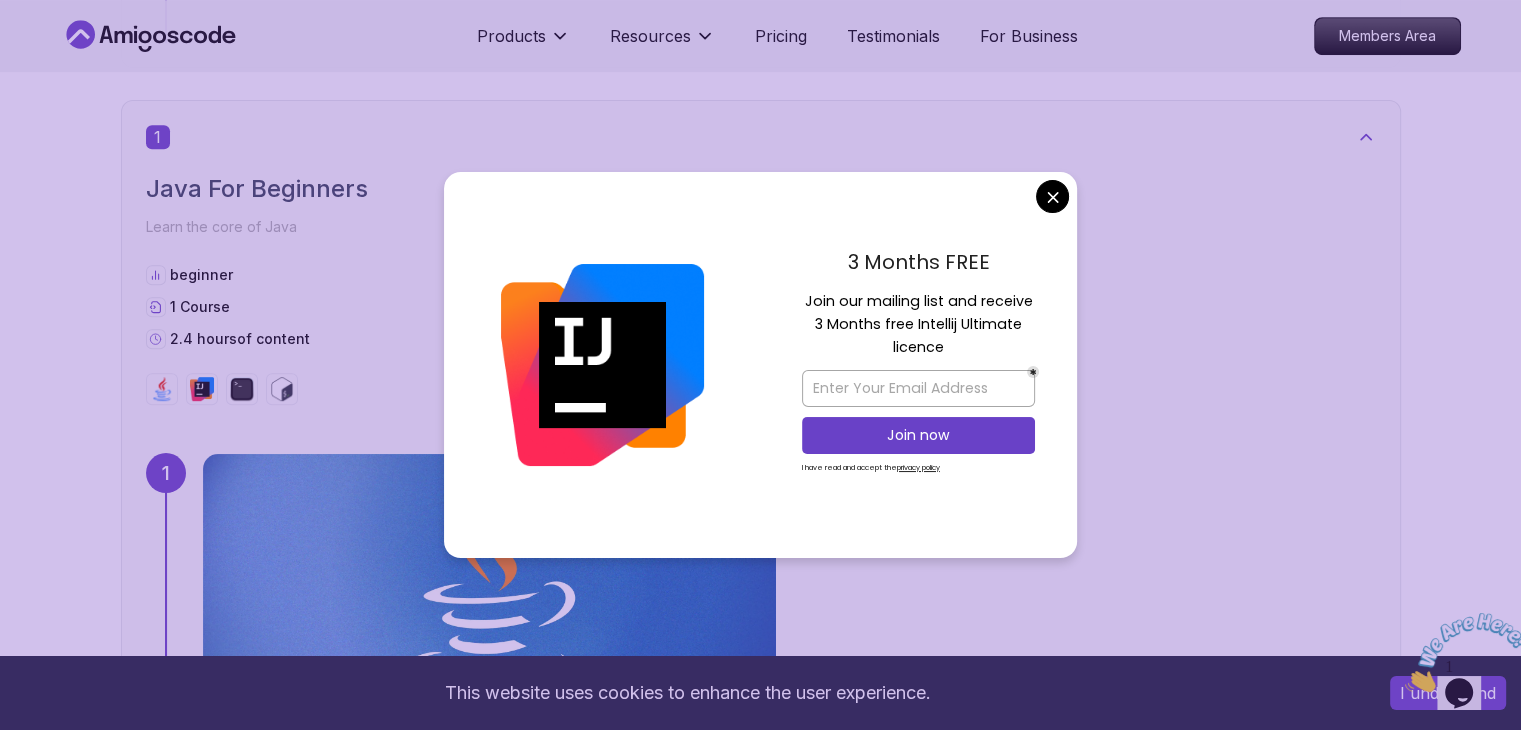 click on "This website uses cookies to enhance the user experience. I understand Products Resources Pricing Testimonials For Business Members Area Products Resources Pricing Testimonials For Business Members Area Core Java (Java Master Class) Core Java (Java Master Class)  Roadmap Learn how to build full stack applications with Java and Spring Boot Getting Started Let’s kick things off! Begin your journey by completing the first step and unlocking your roadmap. 1 Java For Beginners Learn the core of Java beginner 1   Course   2.4 hours  of content 1 2.41h Java for Beginners Beginner-friendly Java course for essential programming skills and application development 2 IntelliJ IDEA Master IntelliJ IDEA beginner 1   Course   5.6 hours  of content 2 5.57h IntelliJ IDEA Developer Guide Pro Maximize IDE efficiency with IntelliJ IDEA and boost your productivity. 3 Java For Developers Deepen your understanding of Java with advanced concepts and techniques tailored for developers. intermediate 1   Course   9.2 hours 3 9.18h 4" at bounding box center [760, 6096] 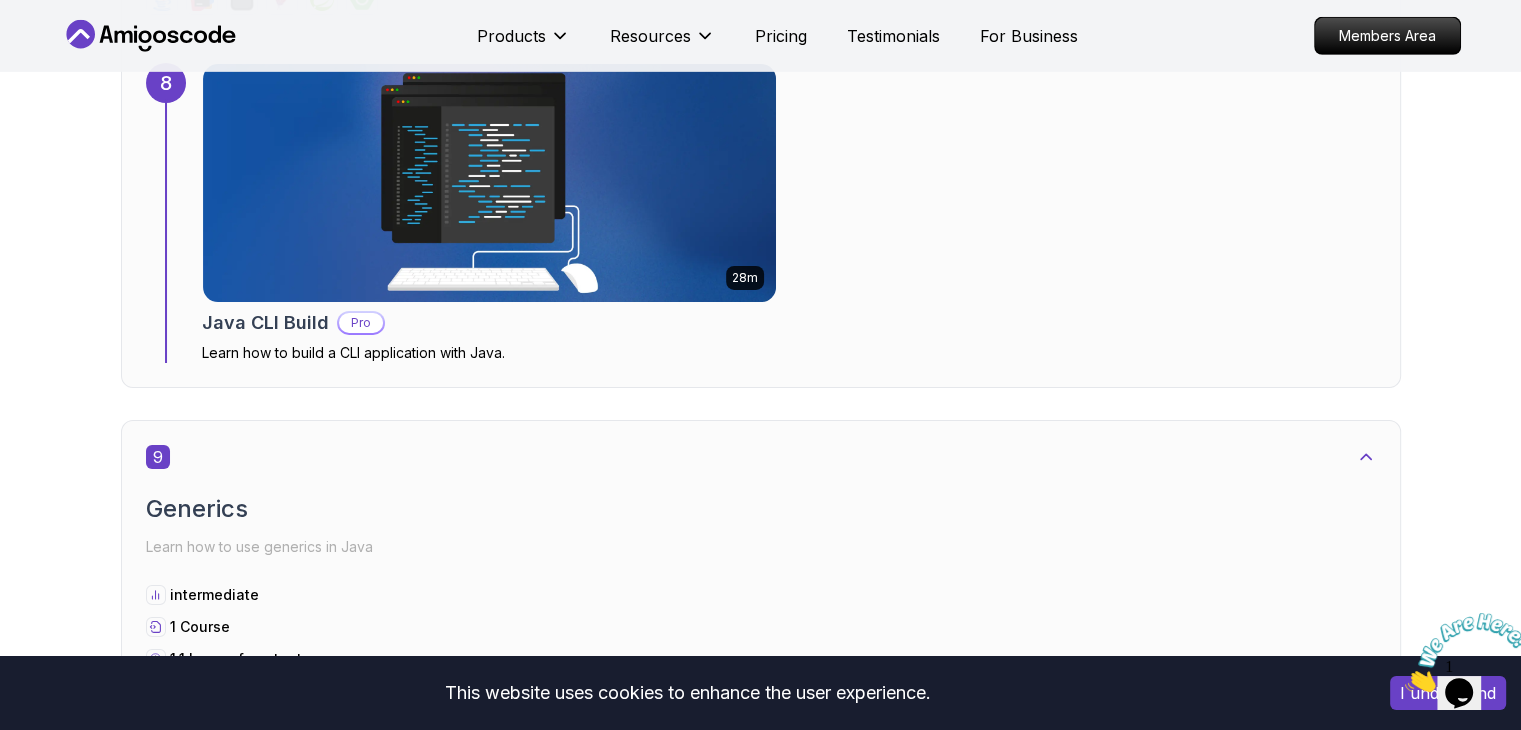 scroll, scrollTop: 5500, scrollLeft: 0, axis: vertical 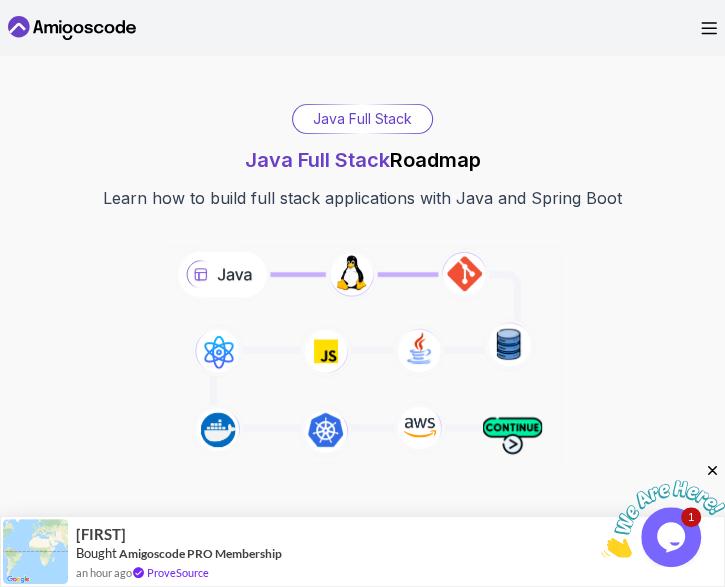 drag, startPoint x: 552, startPoint y: 182, endPoint x: 335, endPoint y: 184, distance: 217.00922 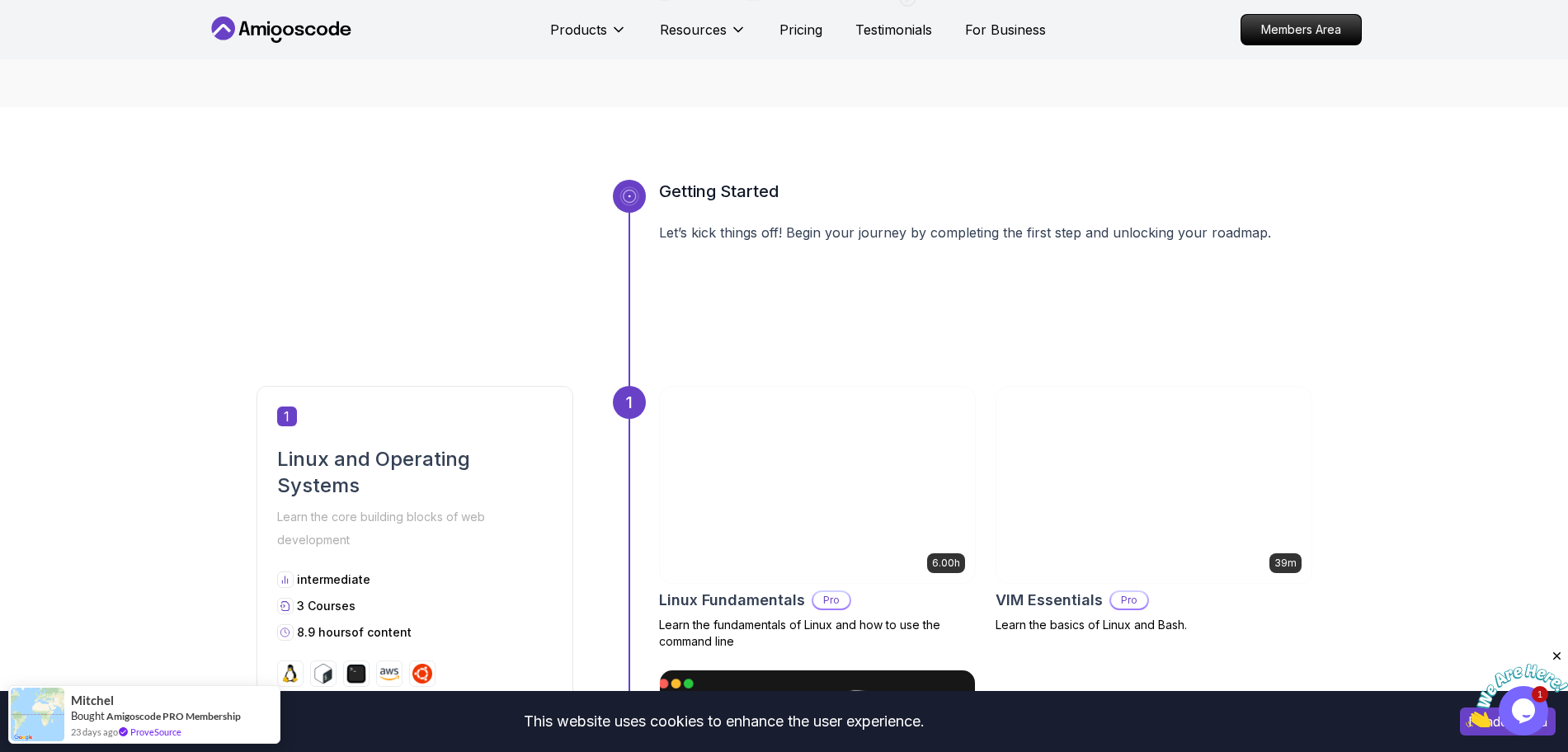 scroll, scrollTop: 0, scrollLeft: 0, axis: both 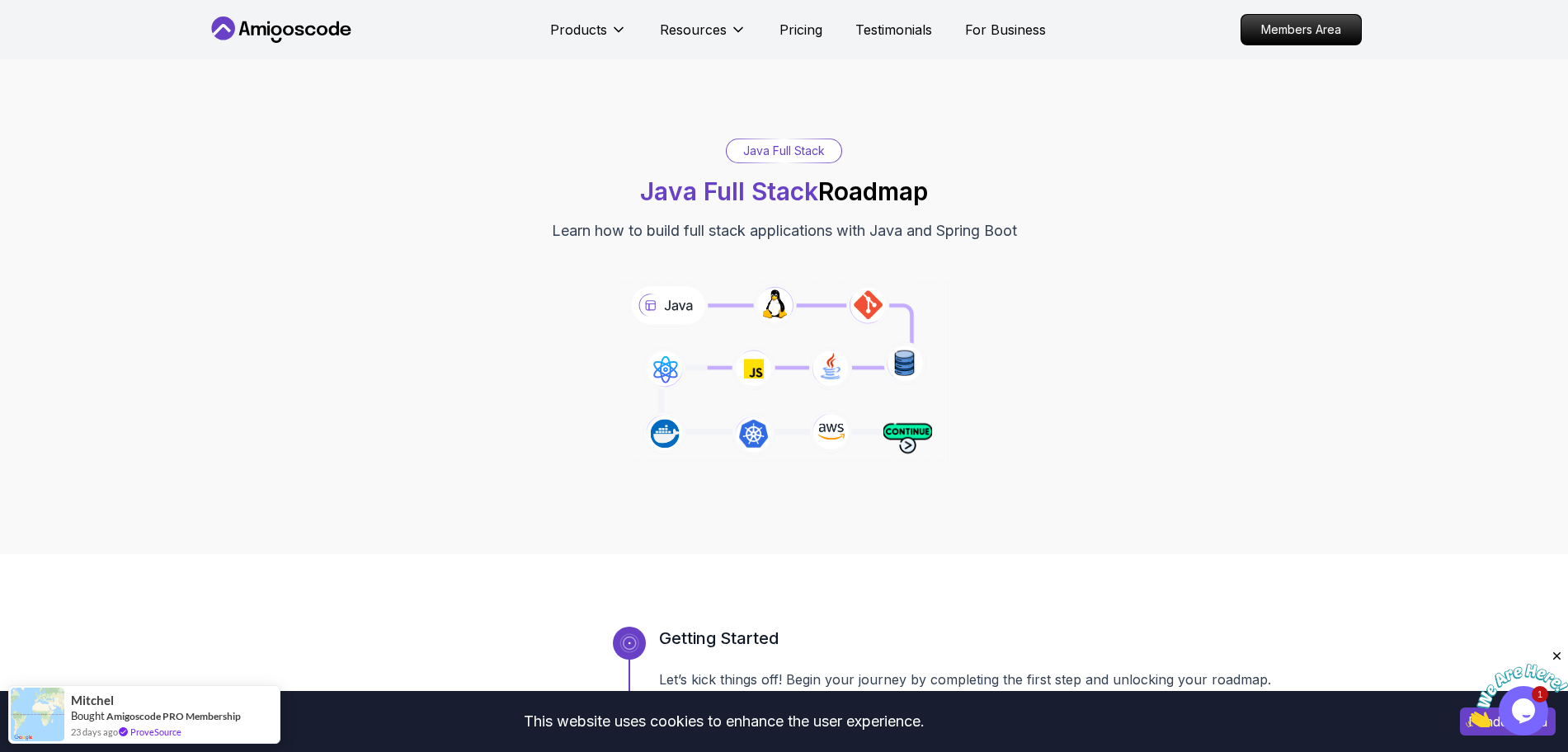 drag, startPoint x: 611, startPoint y: 190, endPoint x: 935, endPoint y: 205, distance: 324.34704 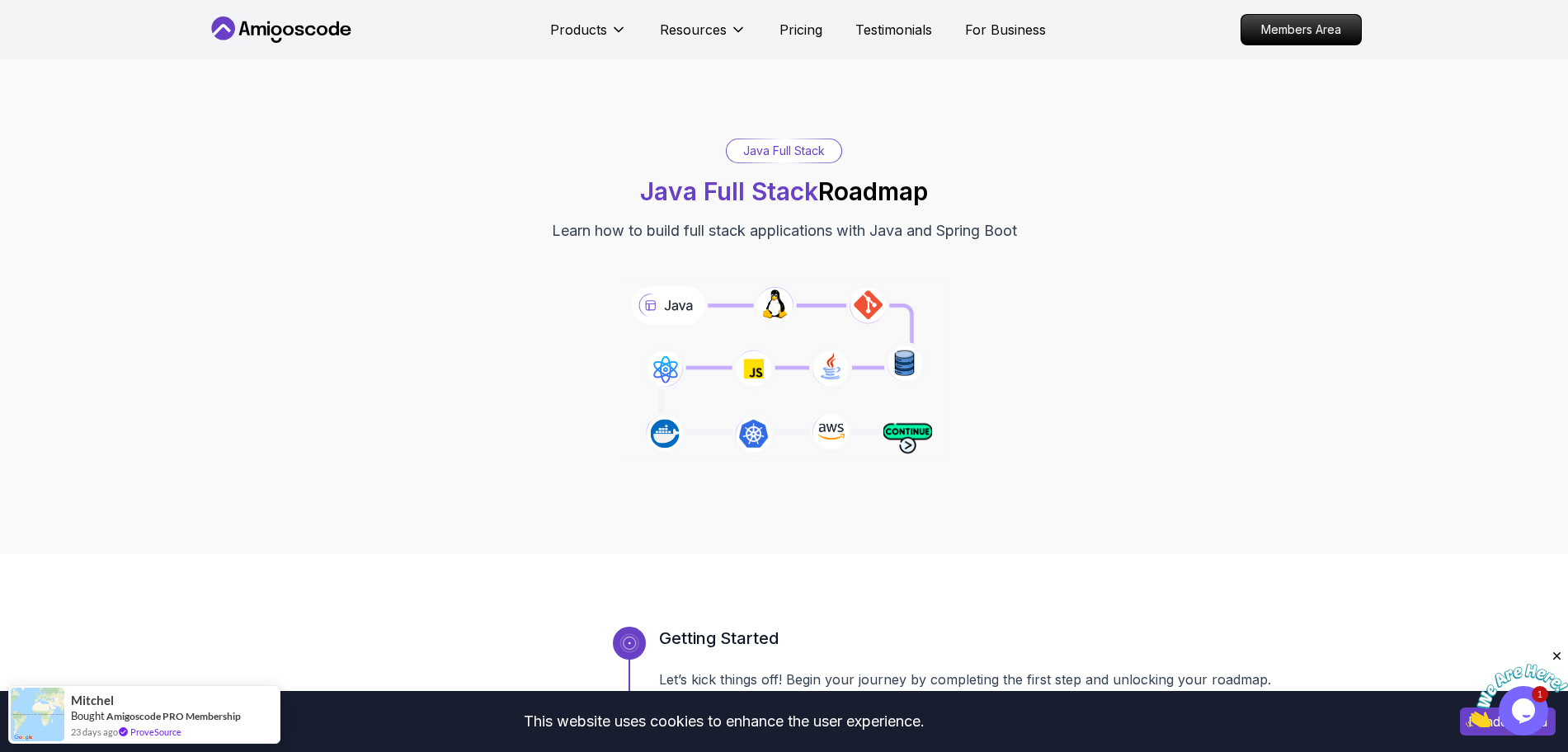 copy on "Java Full Stack  Roadmap" 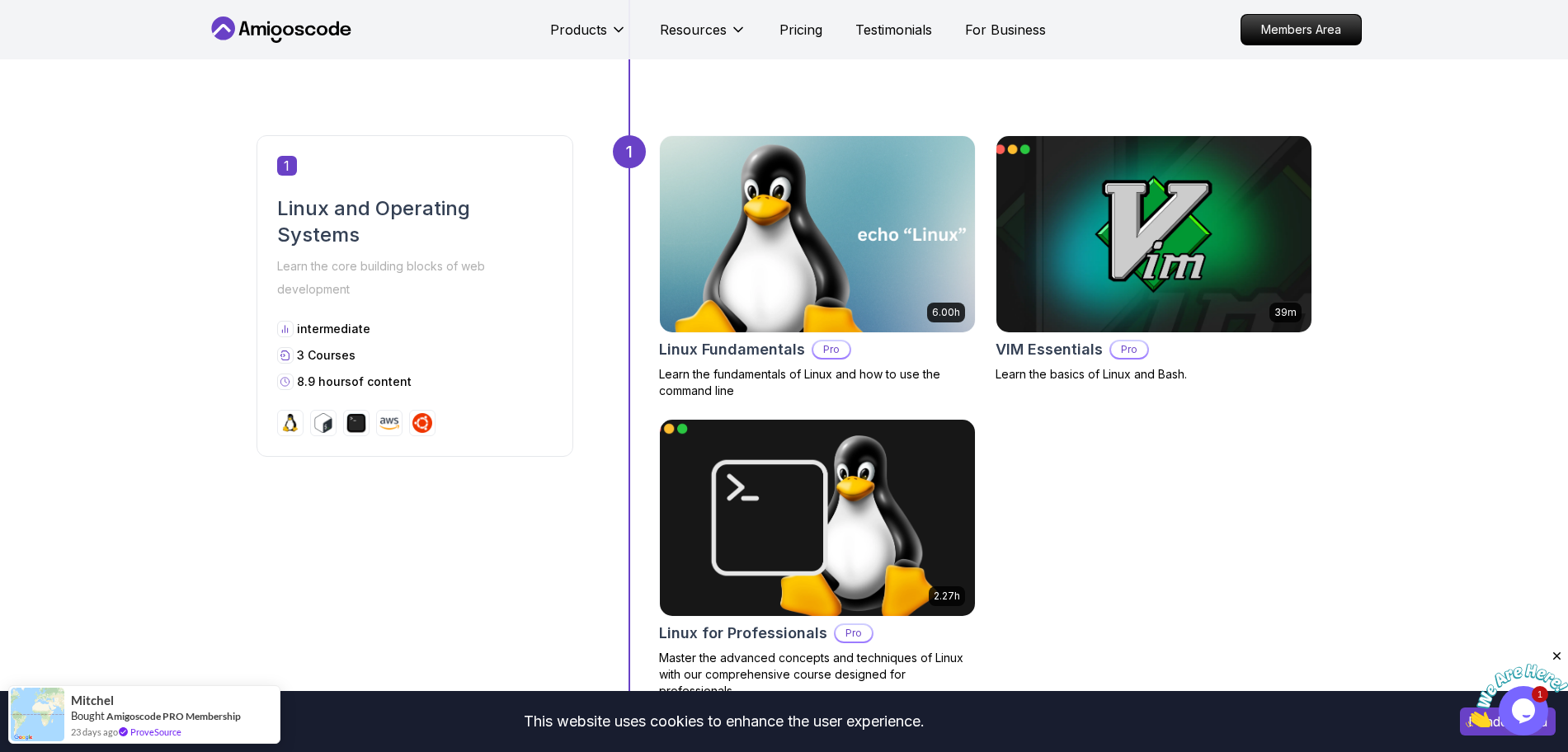 scroll, scrollTop: 721, scrollLeft: 0, axis: vertical 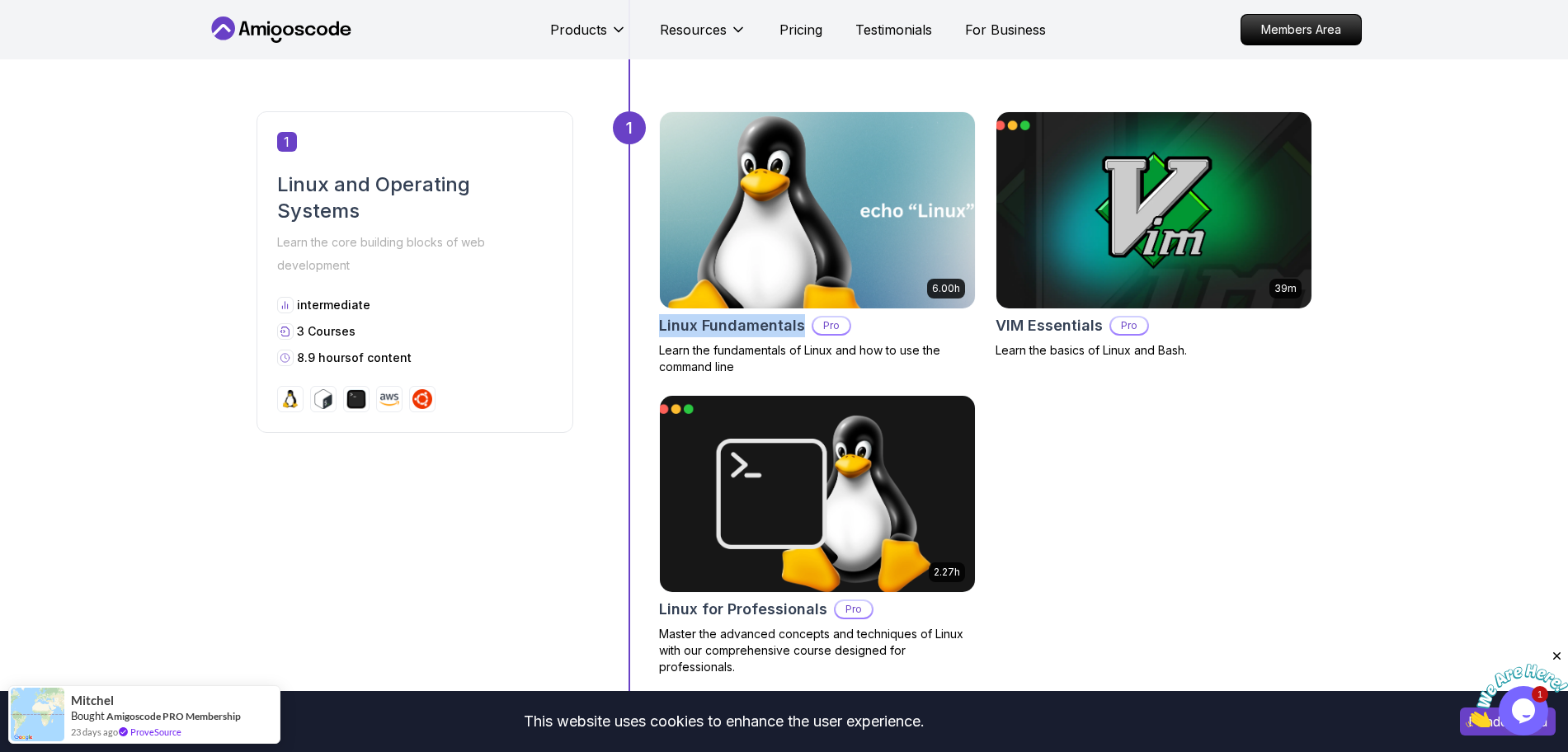 drag, startPoint x: 653, startPoint y: 320, endPoint x: 810, endPoint y: 329, distance: 157.25775 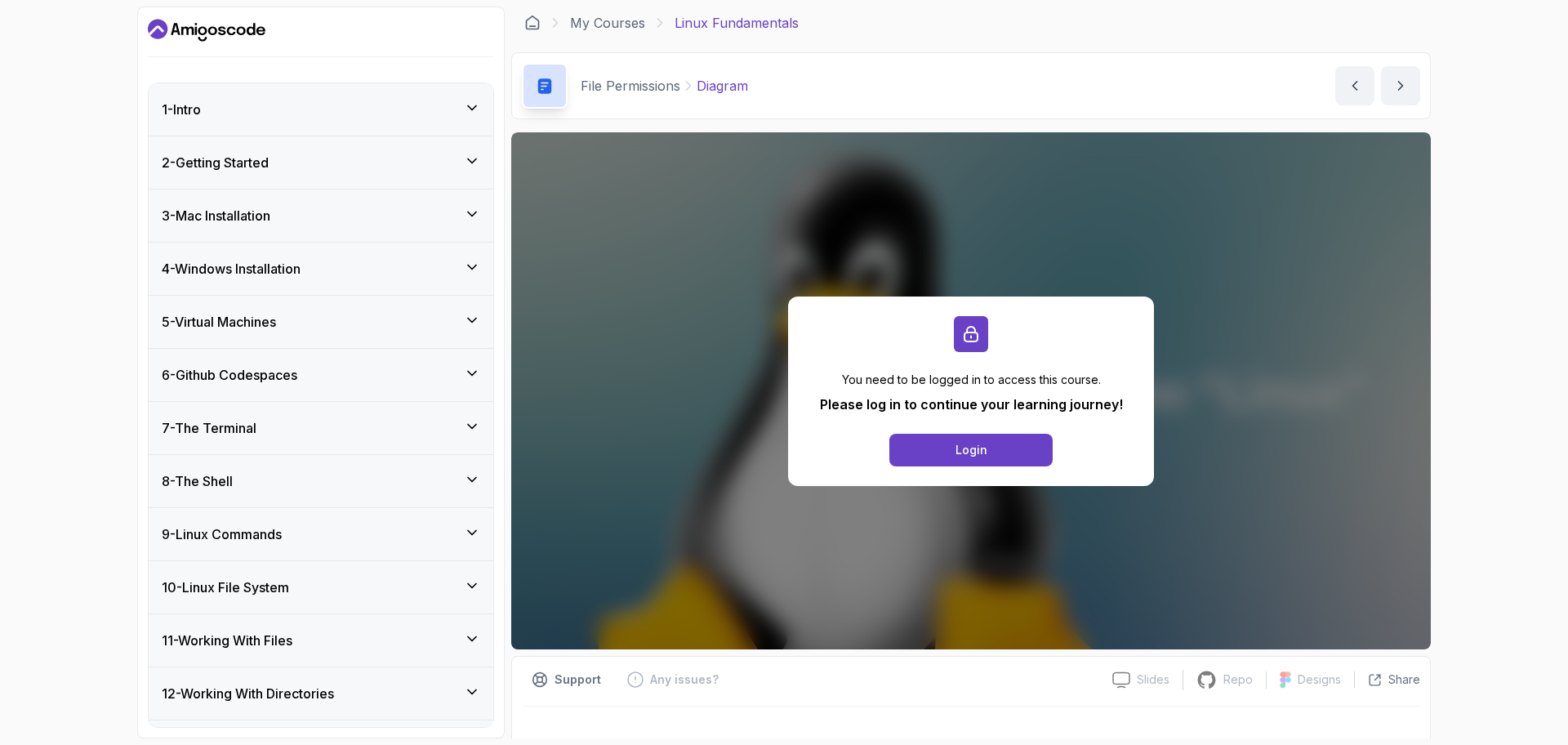 scroll, scrollTop: 0, scrollLeft: 0, axis: both 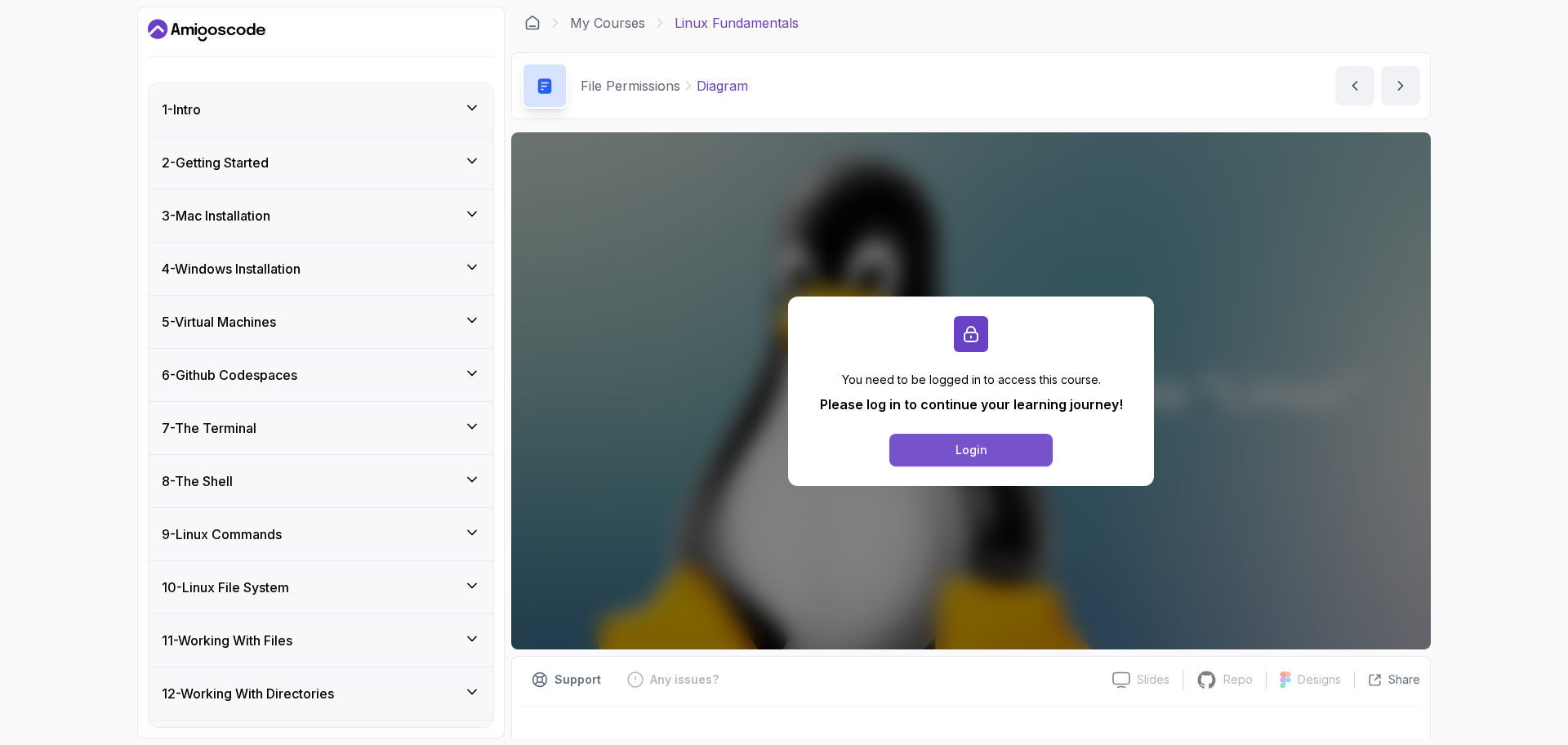 click on "Login" at bounding box center (971, 450) 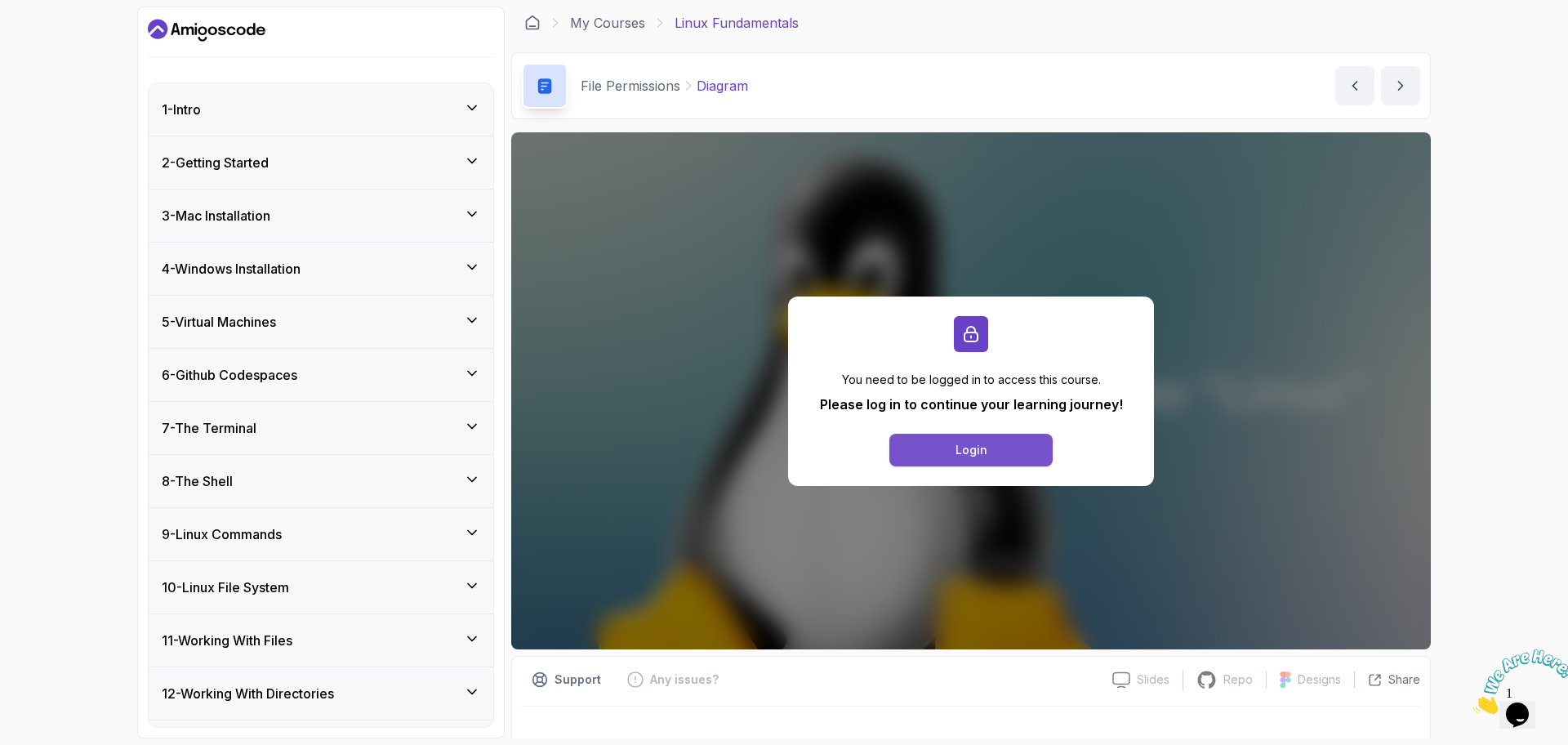 scroll, scrollTop: 0, scrollLeft: 0, axis: both 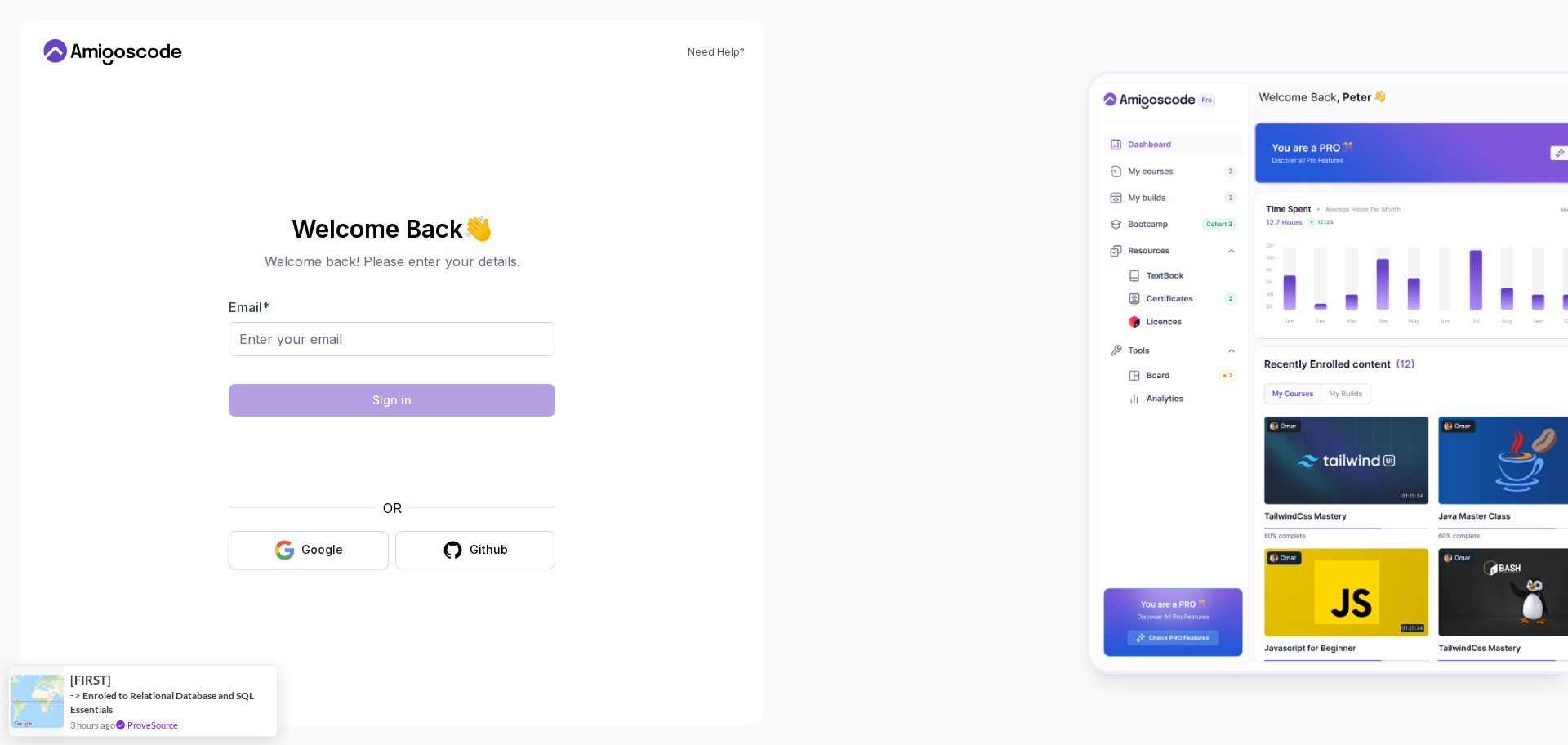 click on "Google" at bounding box center [309, 550] 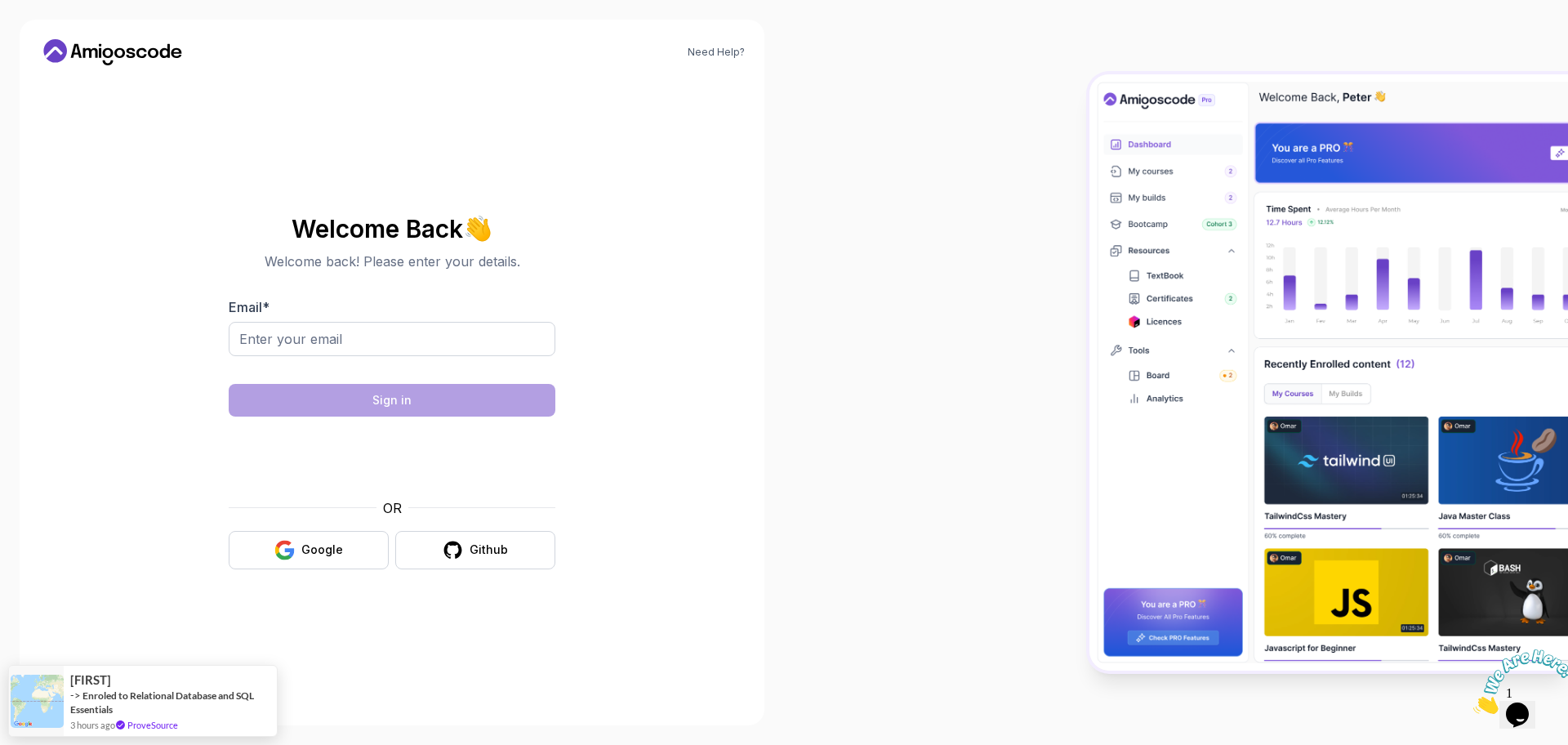 scroll, scrollTop: 0, scrollLeft: 0, axis: both 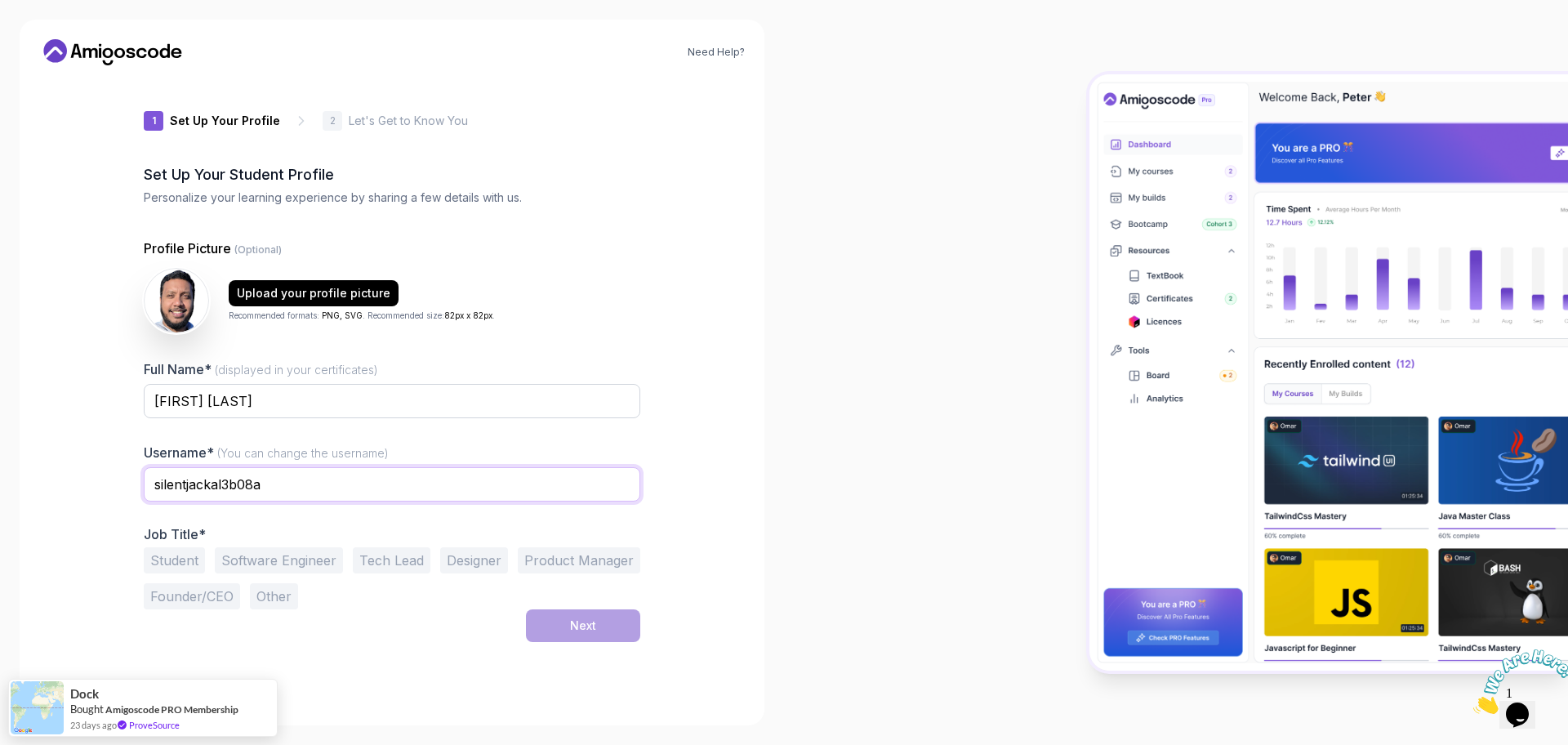 drag, startPoint x: 296, startPoint y: 484, endPoint x: 78, endPoint y: 488, distance: 218.03669 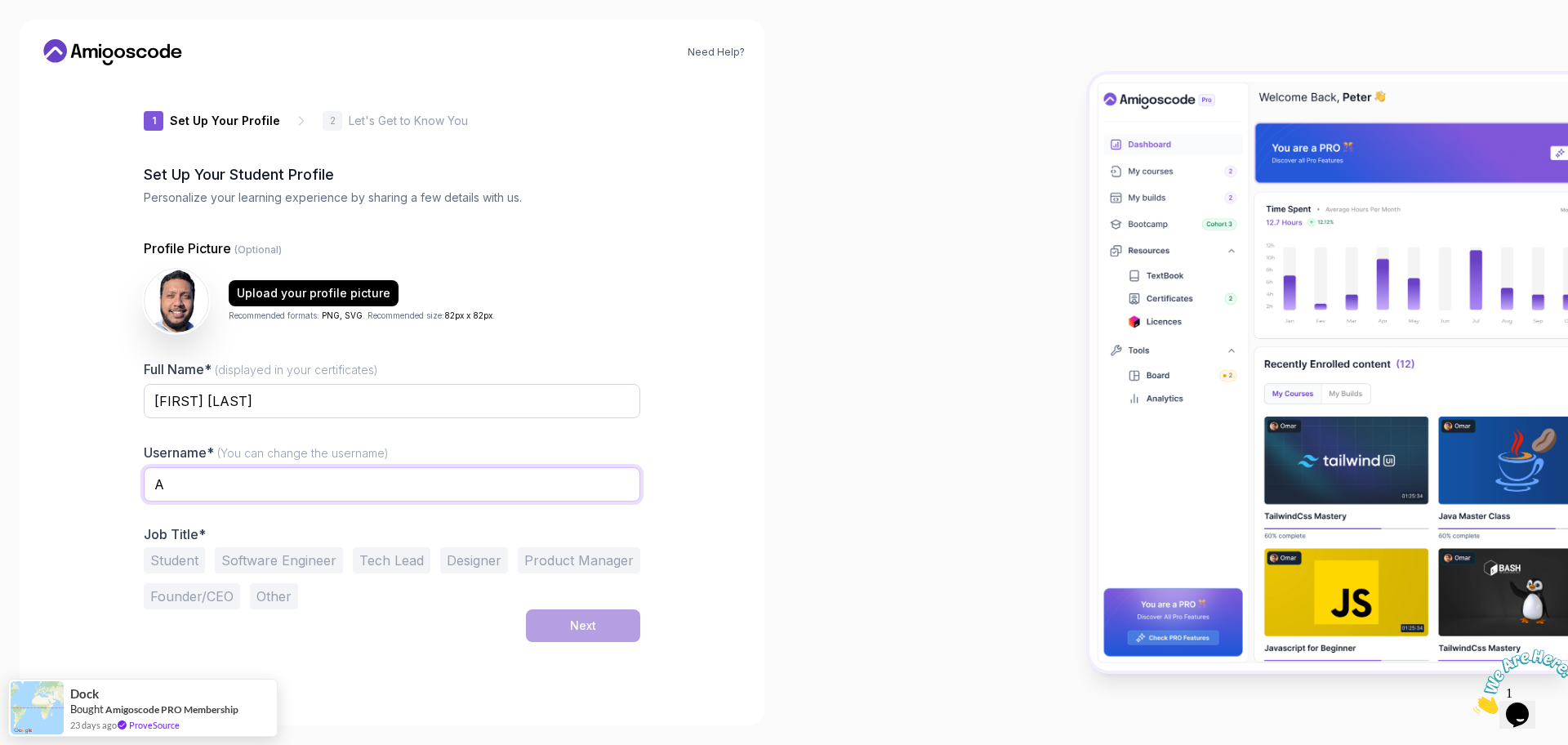 type on "[EMAIL]" 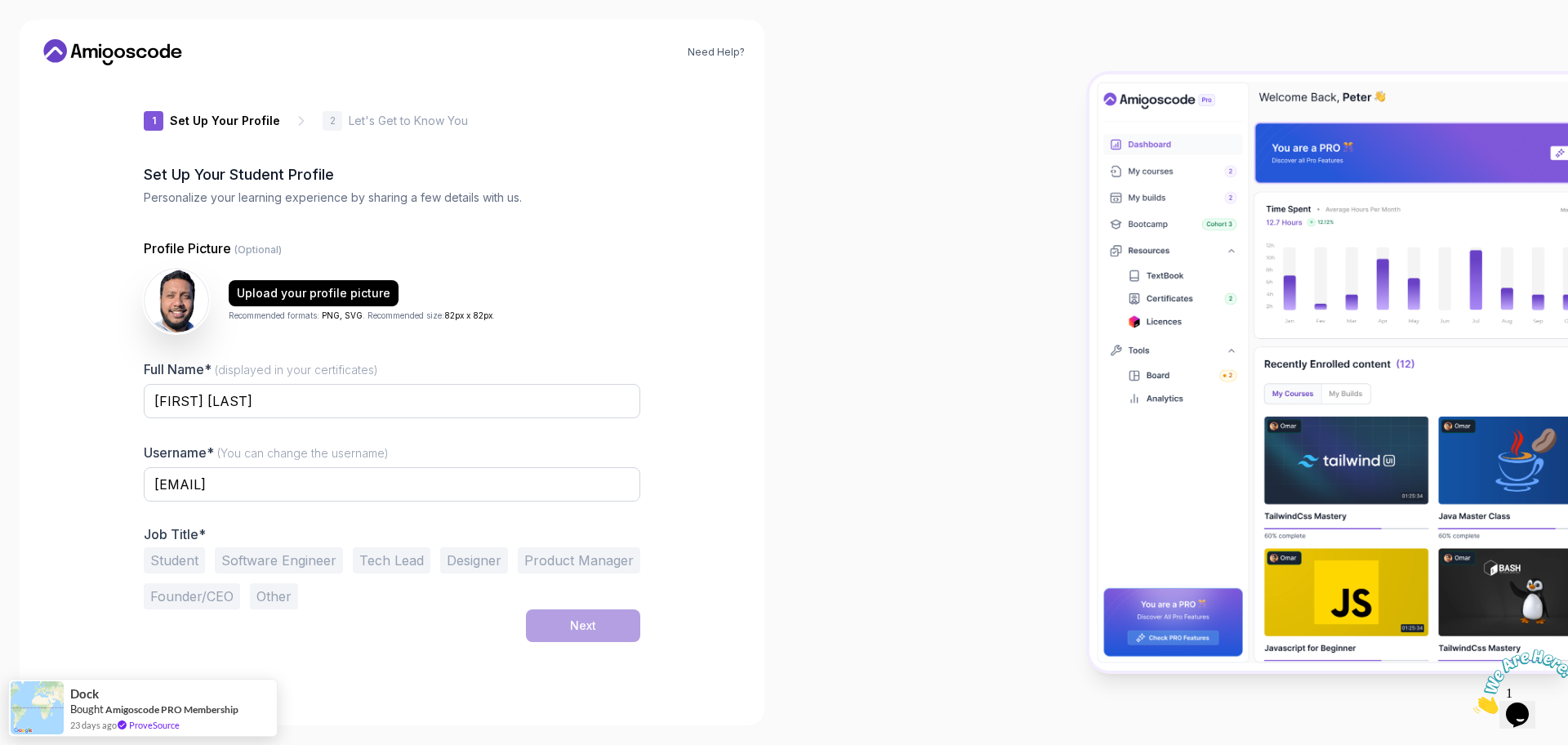 click on "Need Help? 1 Set Up Your Profile 1 Set Up Your Profile 2 Let's Get to Know You Set Up Your Student Profile Personalize your learning experience by sharing a few details with us. Profile Picture   (Optional) Upload your profile picture Recommended formats:   PNG, SVG . Recommended size:  82px x 82px . Full Name*   (displayed in your certificates) [FIRST] [LAST] Username*   (You can change the username) [USERNAME] Job Title* Student Software Engineer Tech Lead Designer Product Manager Founder/CEO Other Next" at bounding box center (392, 372) 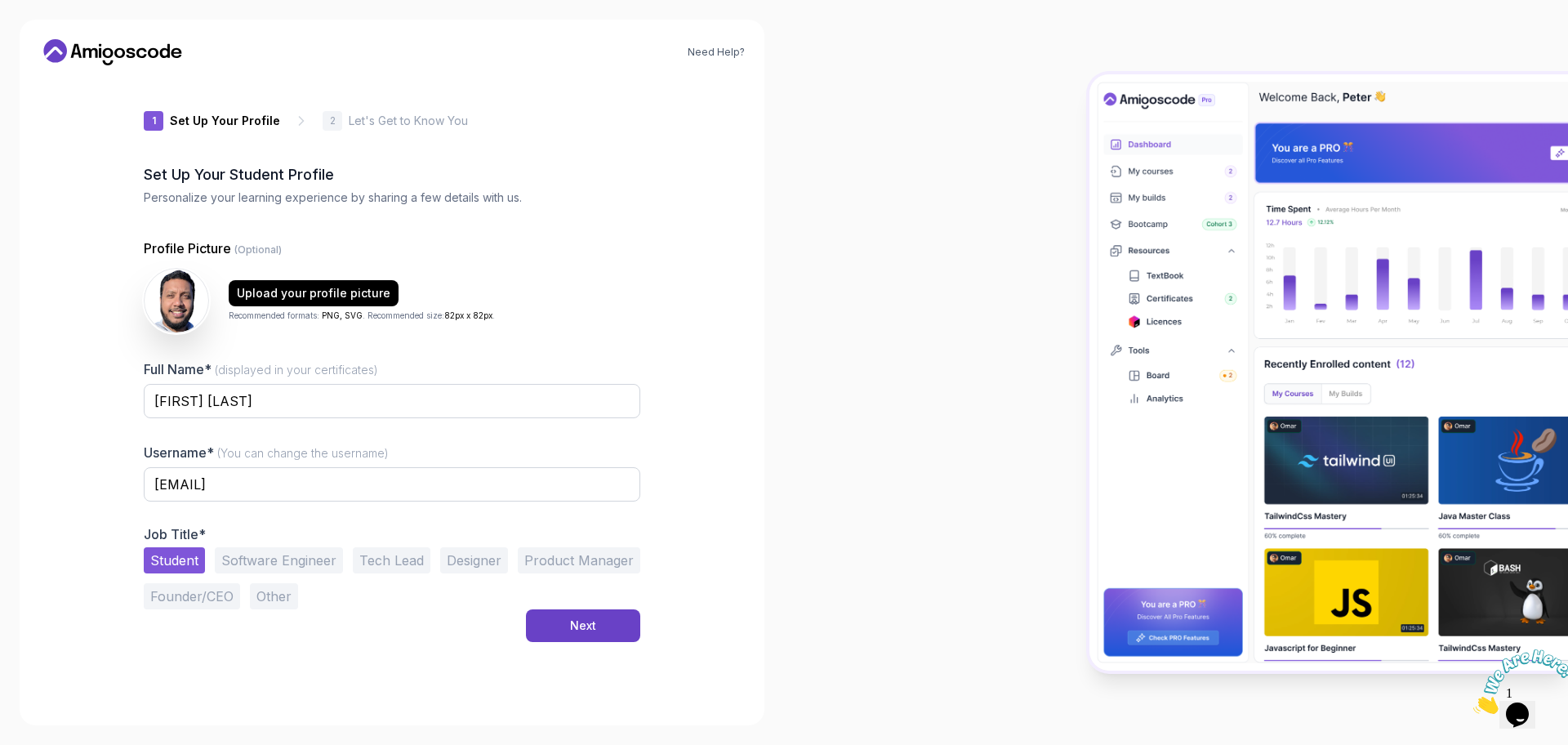 click on "Software Engineer" at bounding box center [278, 560] 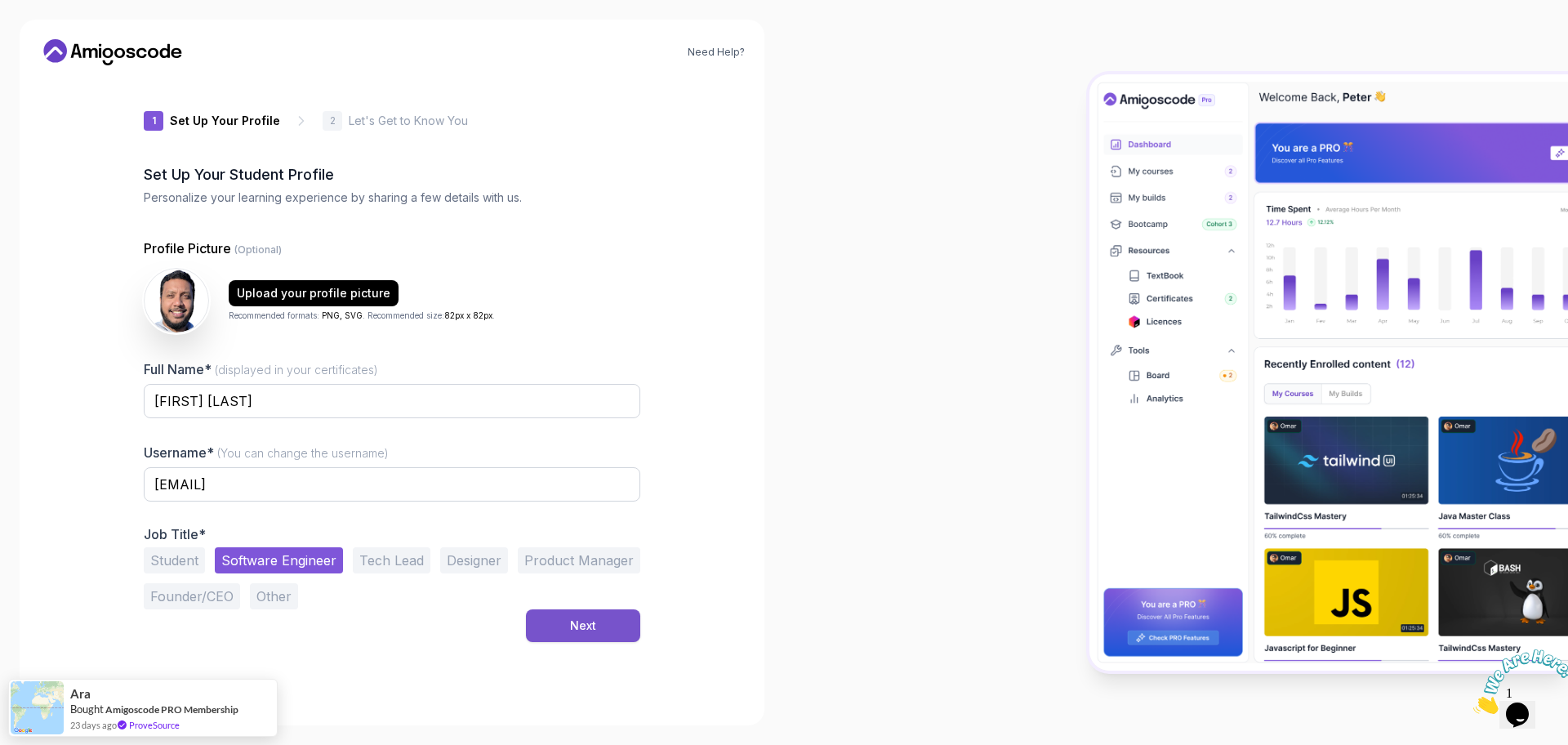 click on "Next" at bounding box center [583, 626] 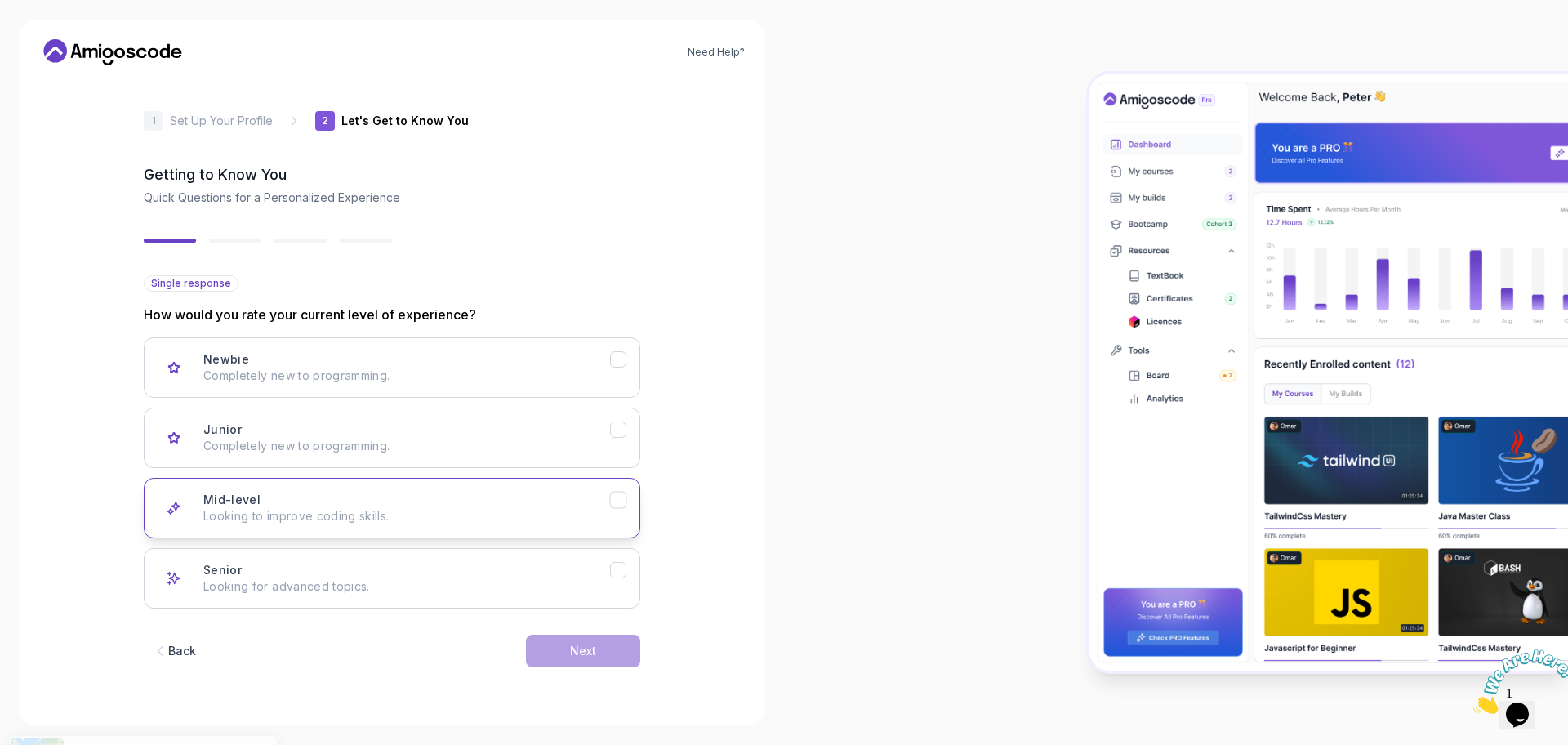 click 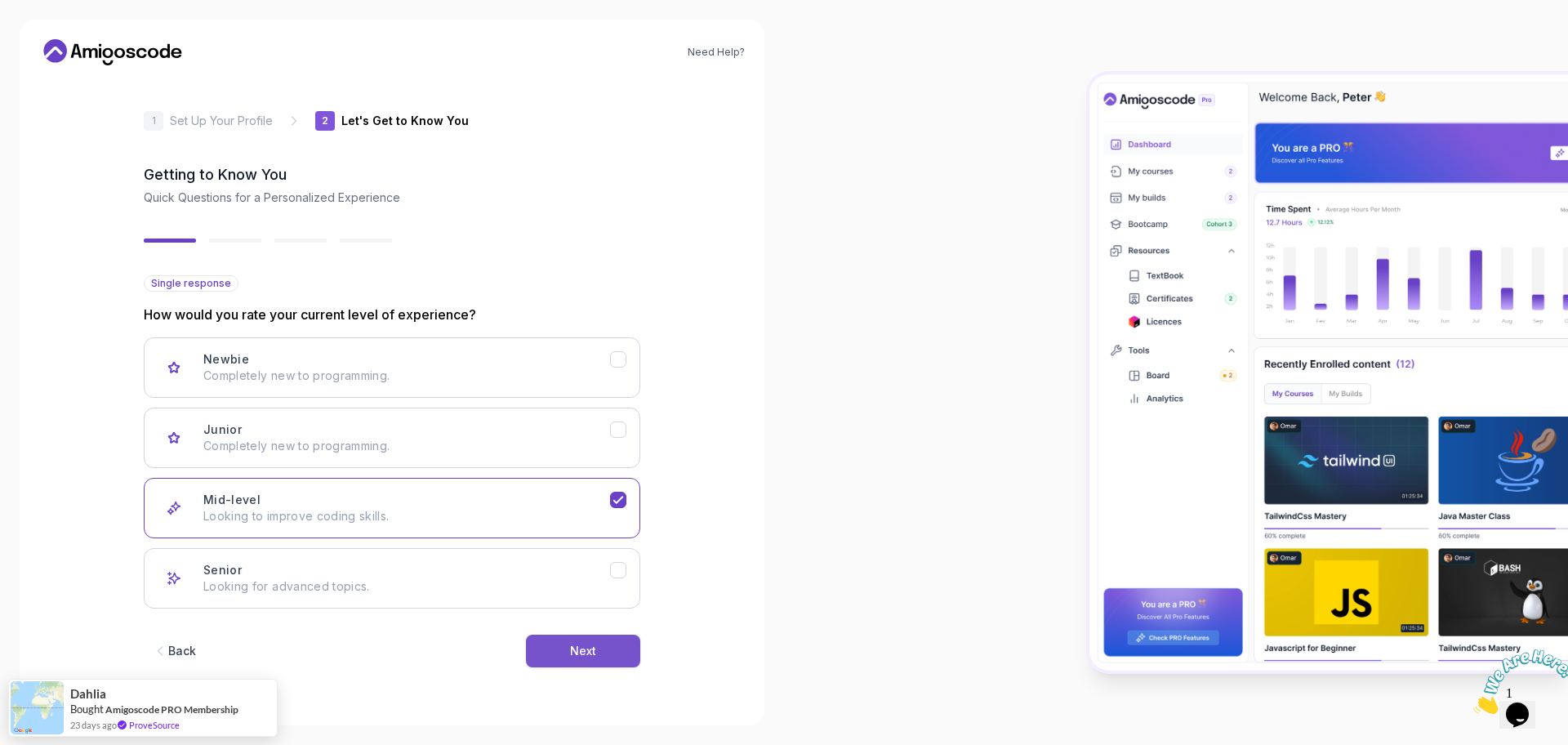 click on "Next" at bounding box center [583, 651] 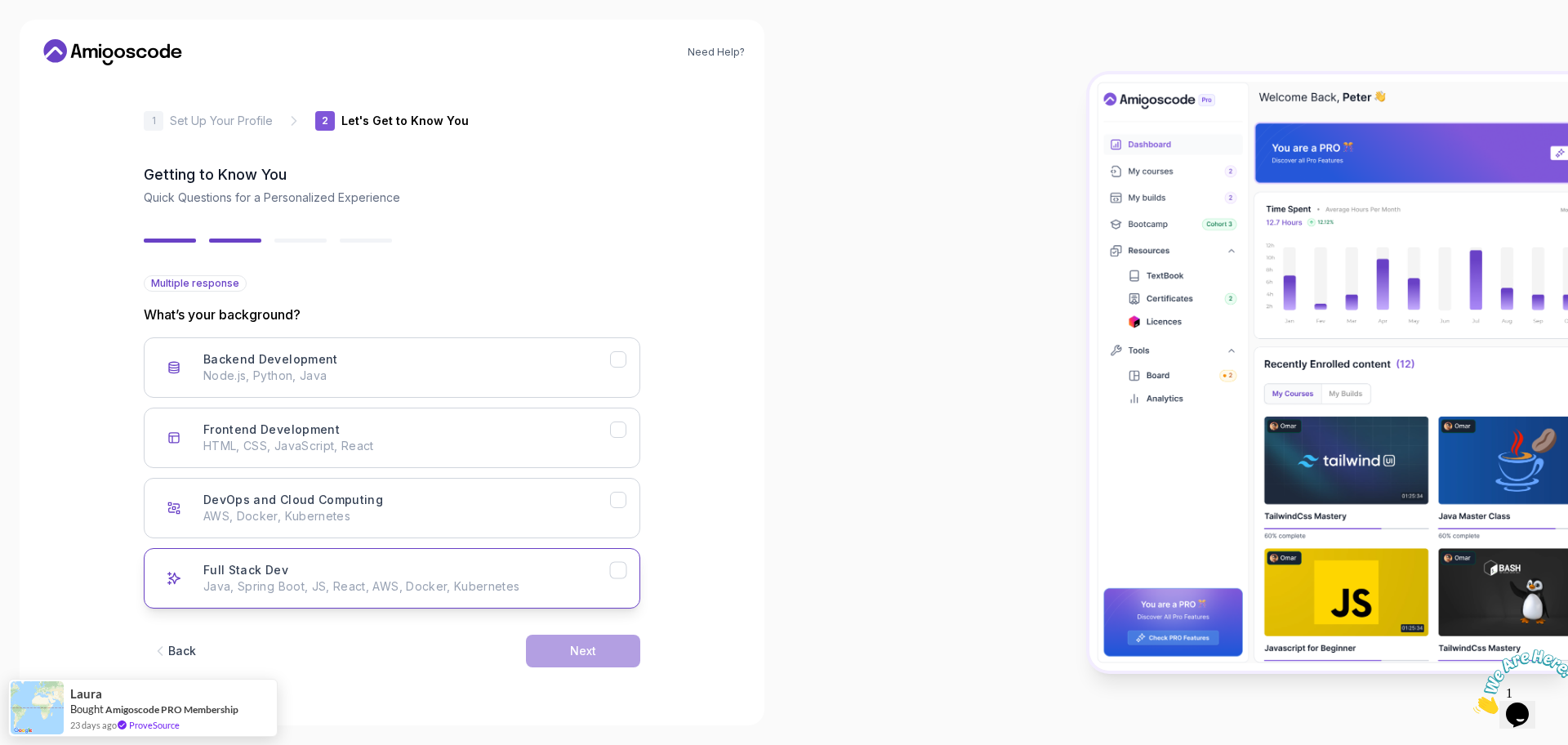 click 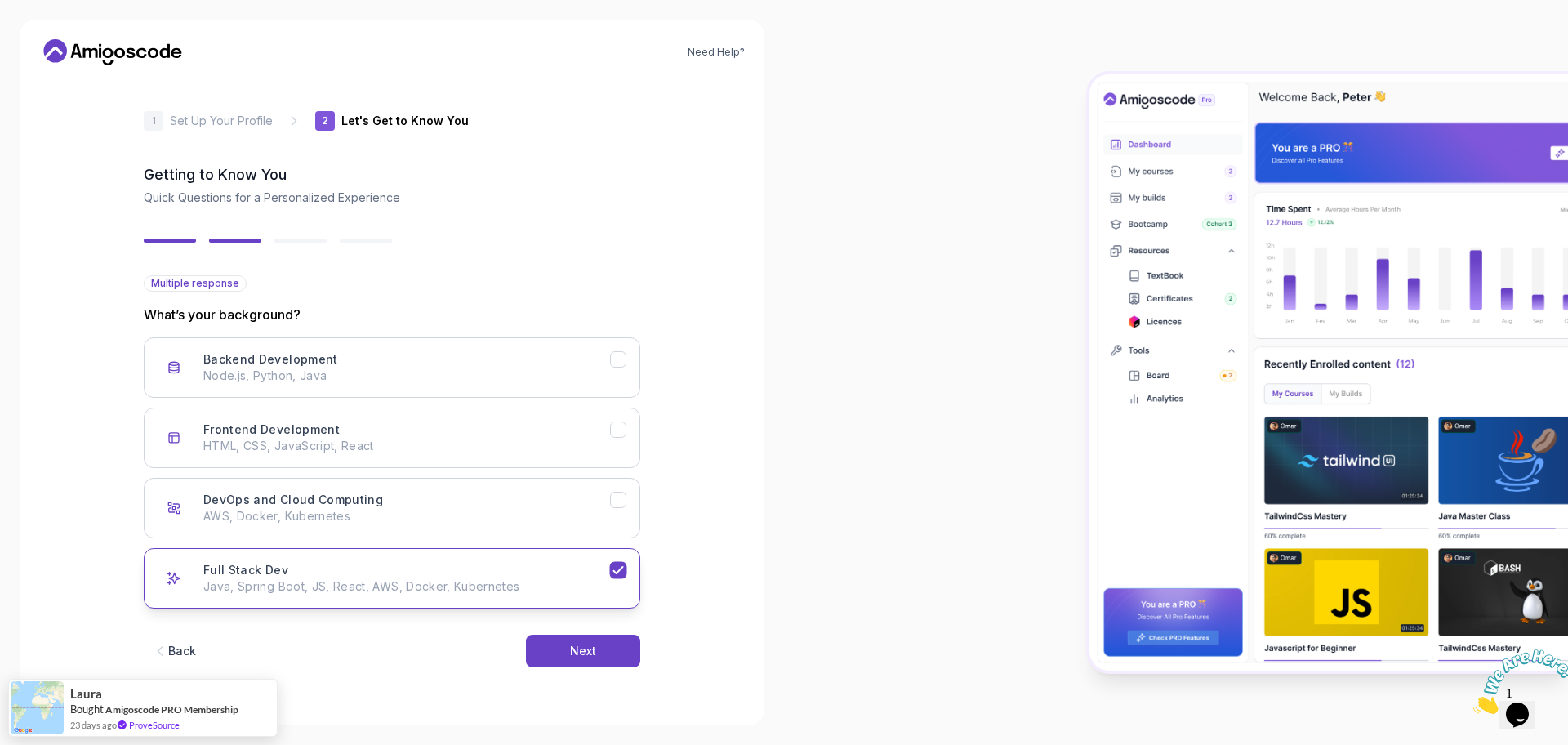 click 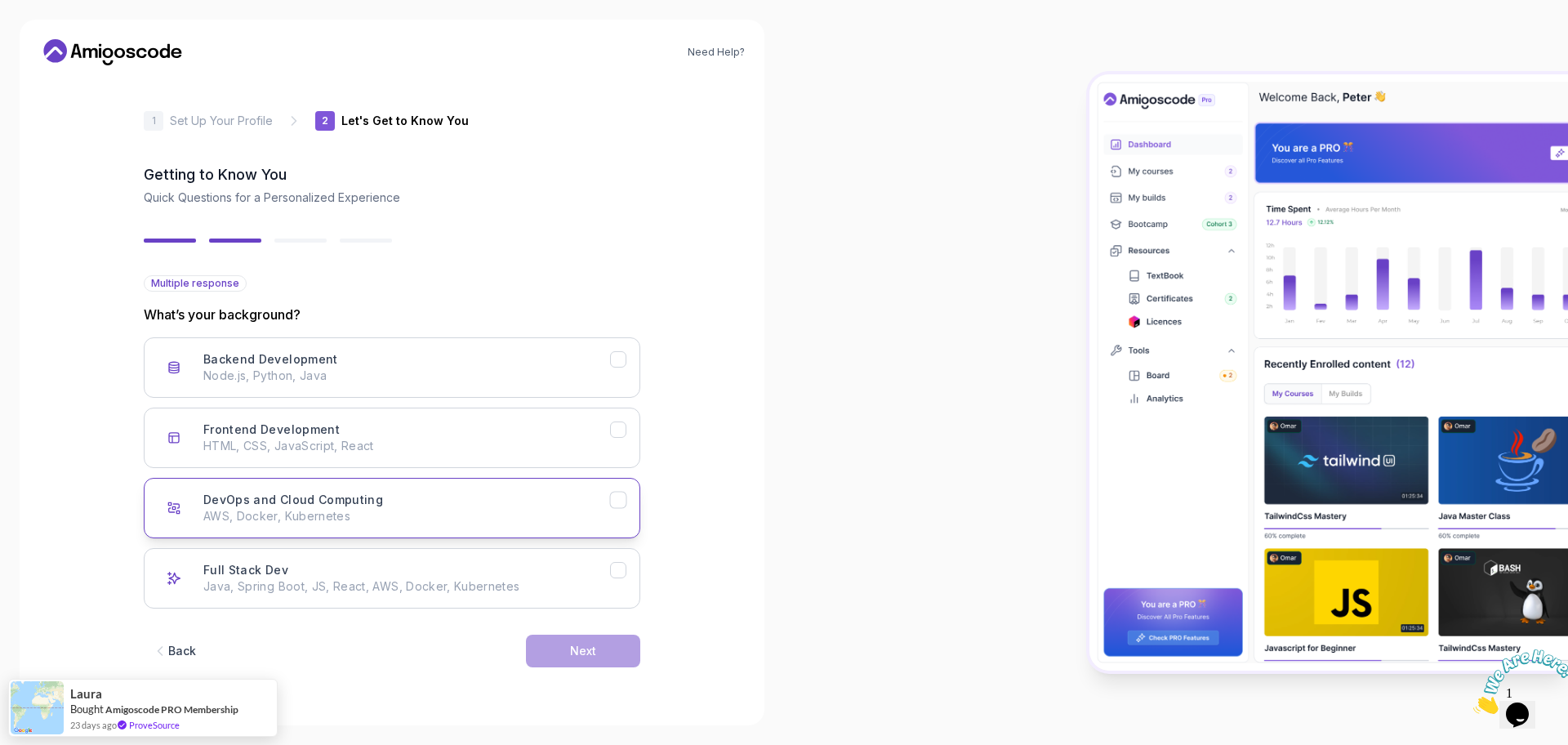 click 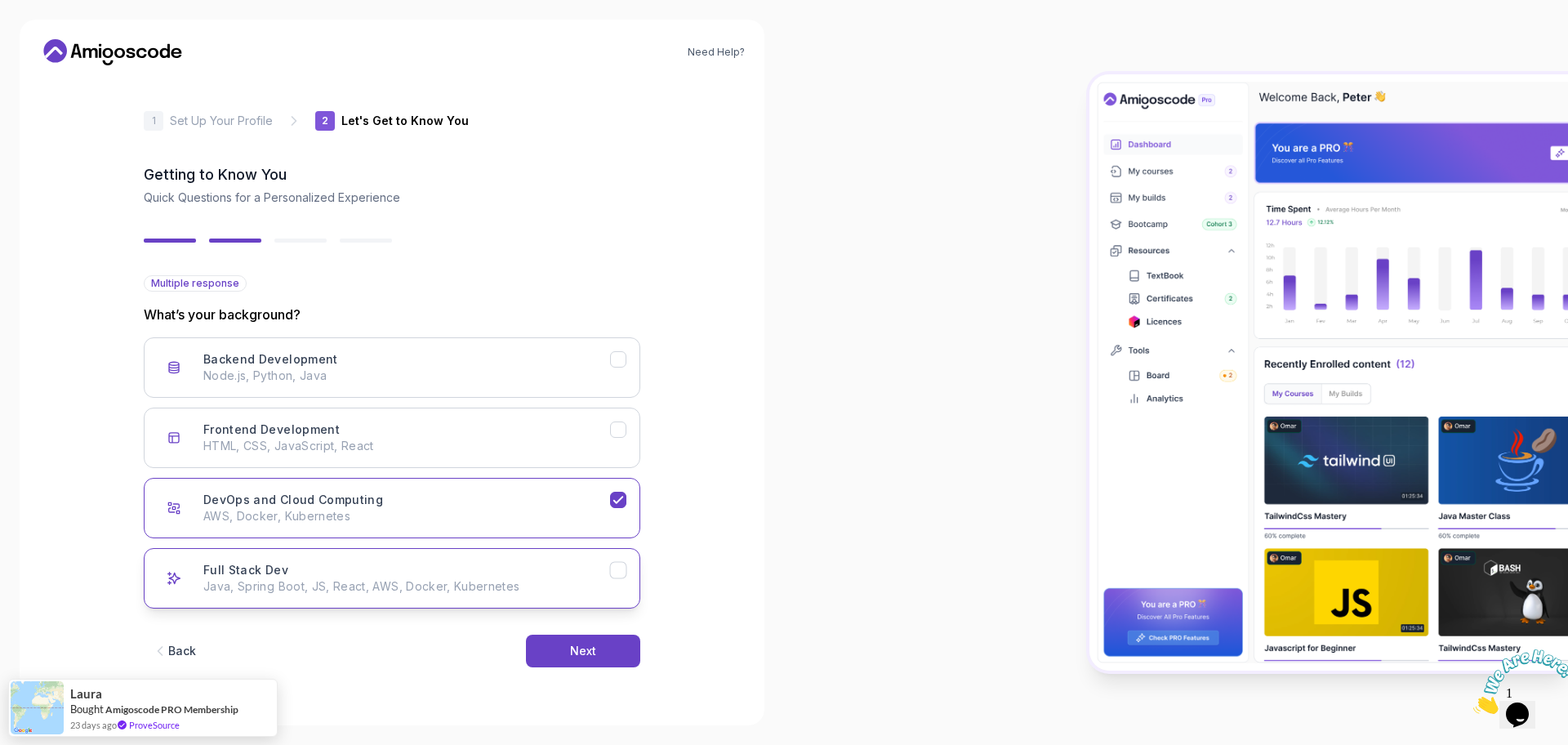 click 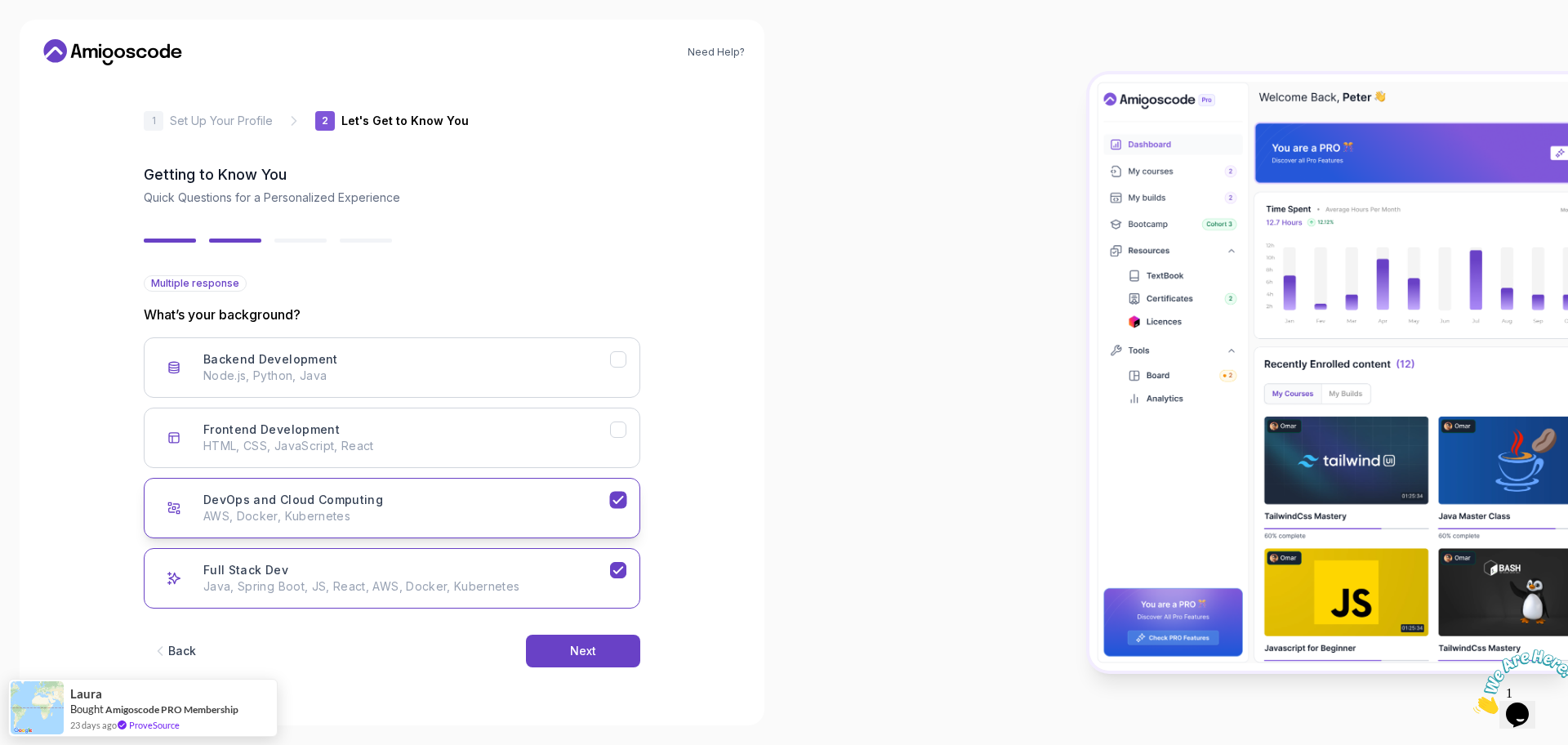 click 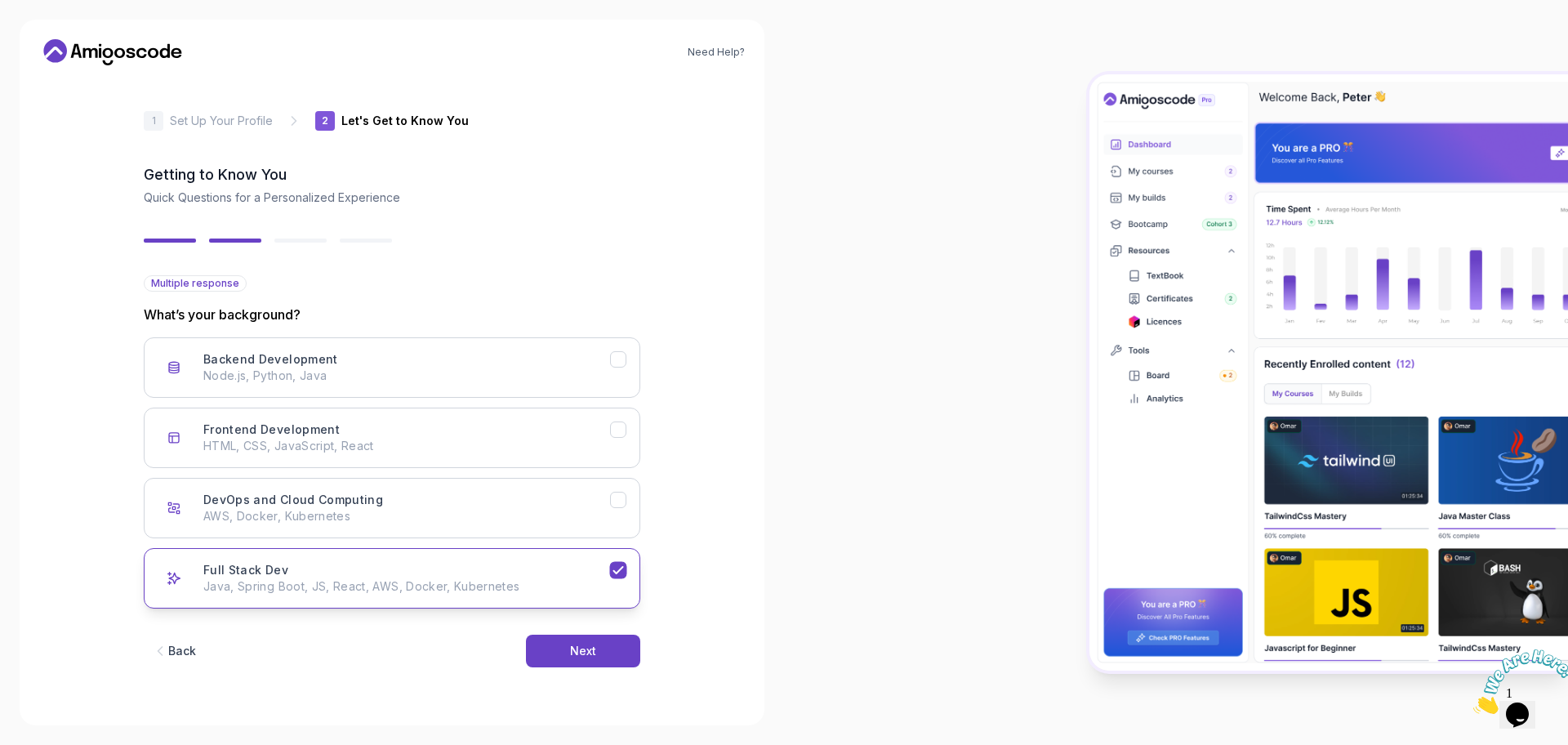 click 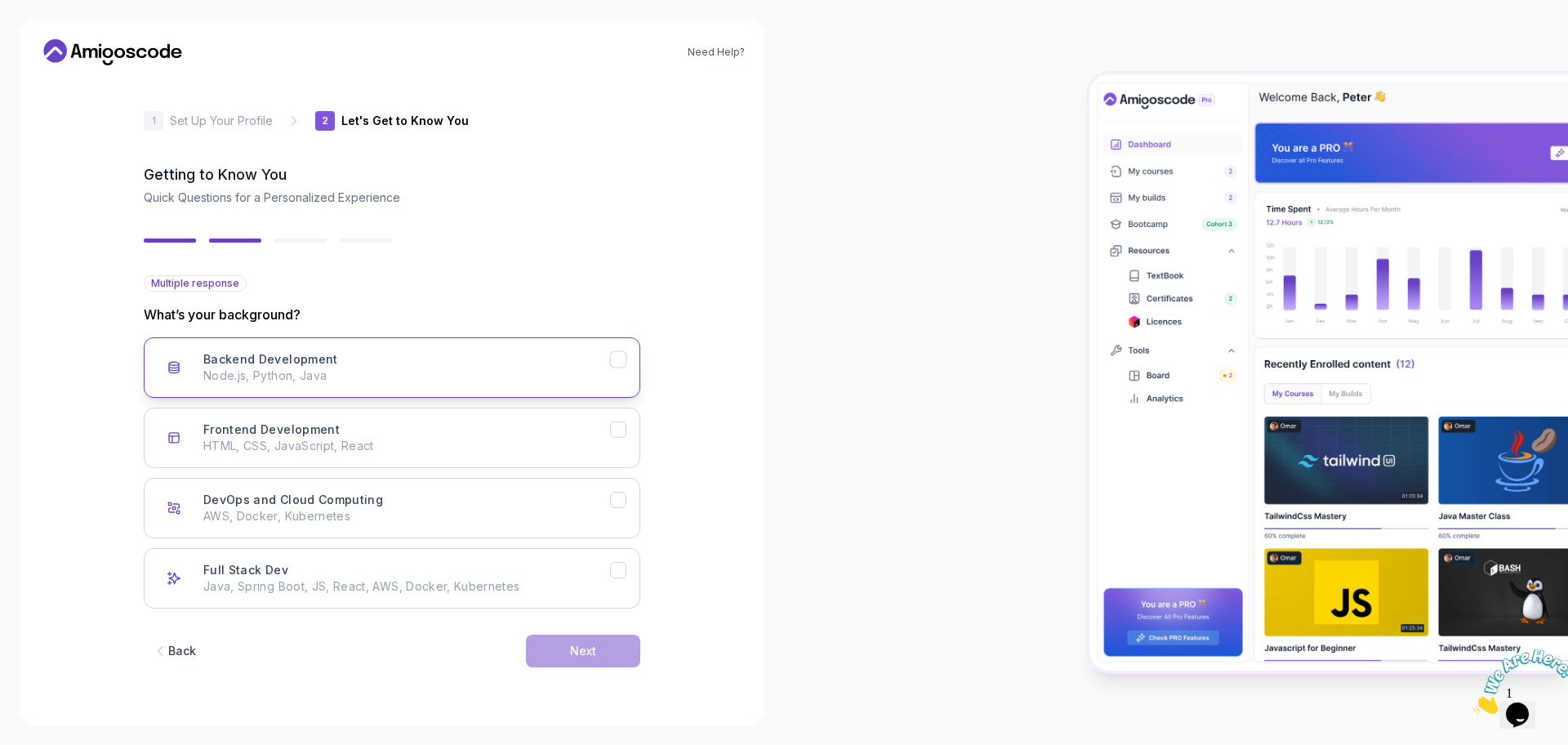 click 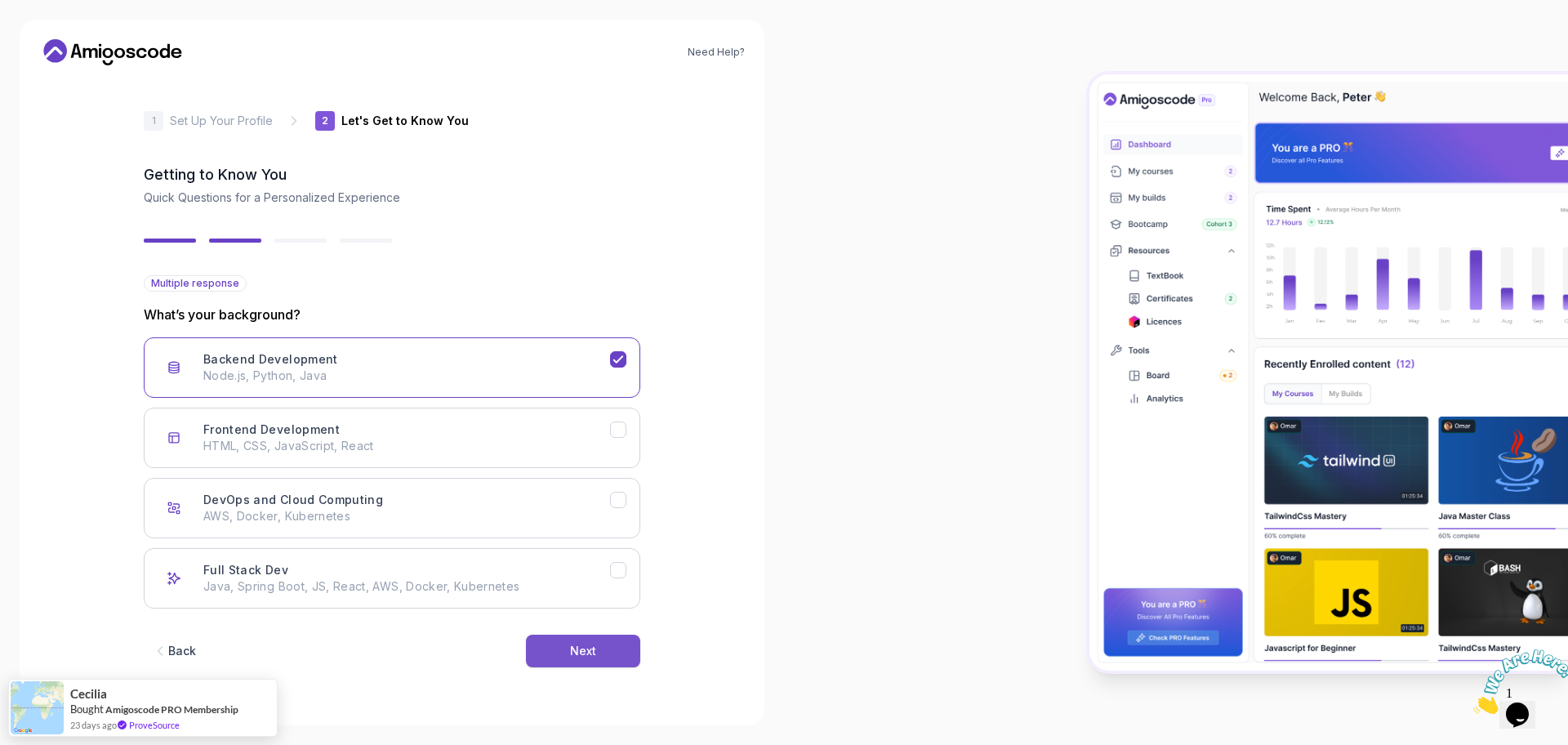 click on "Next" at bounding box center [583, 651] 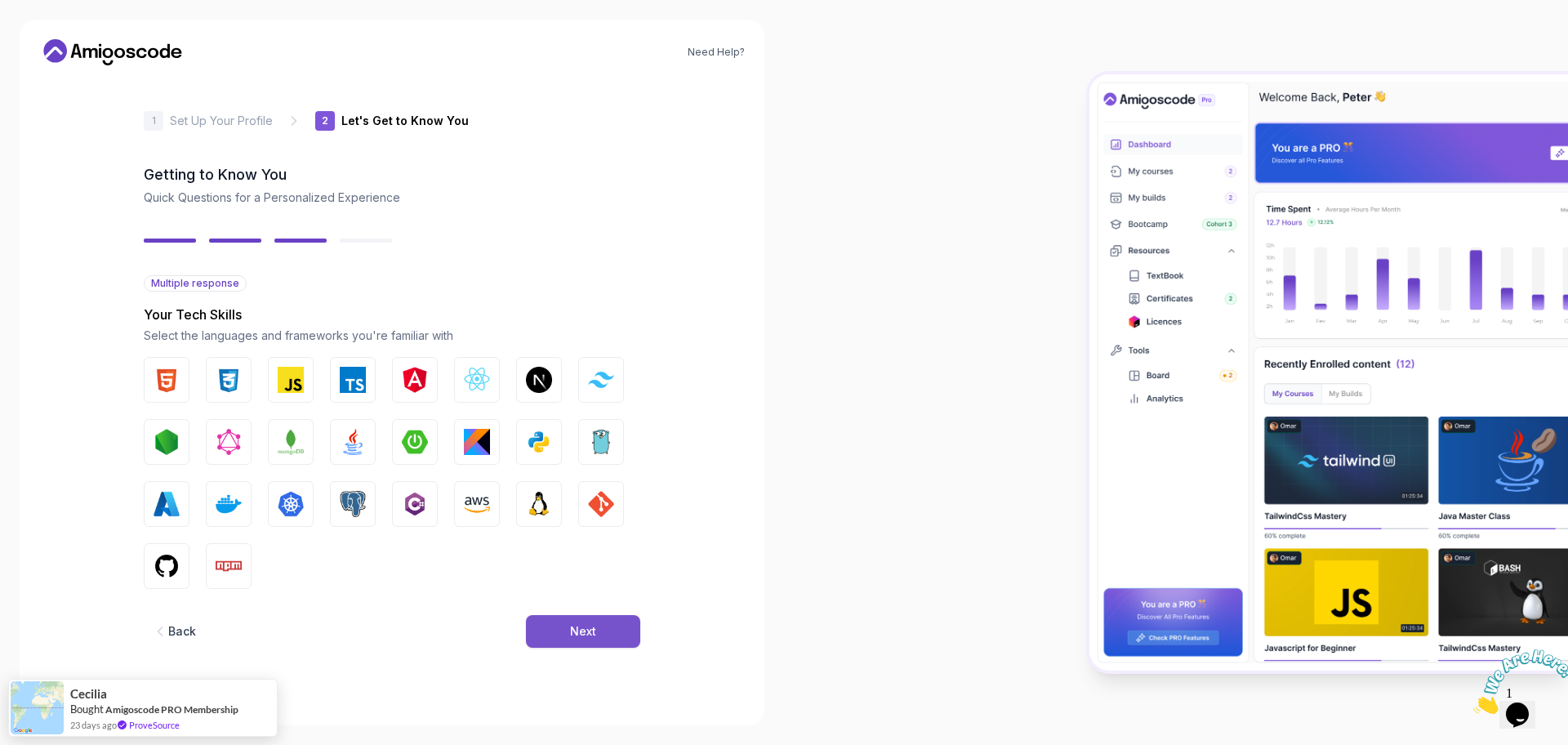 click on "Next" at bounding box center [583, 631] 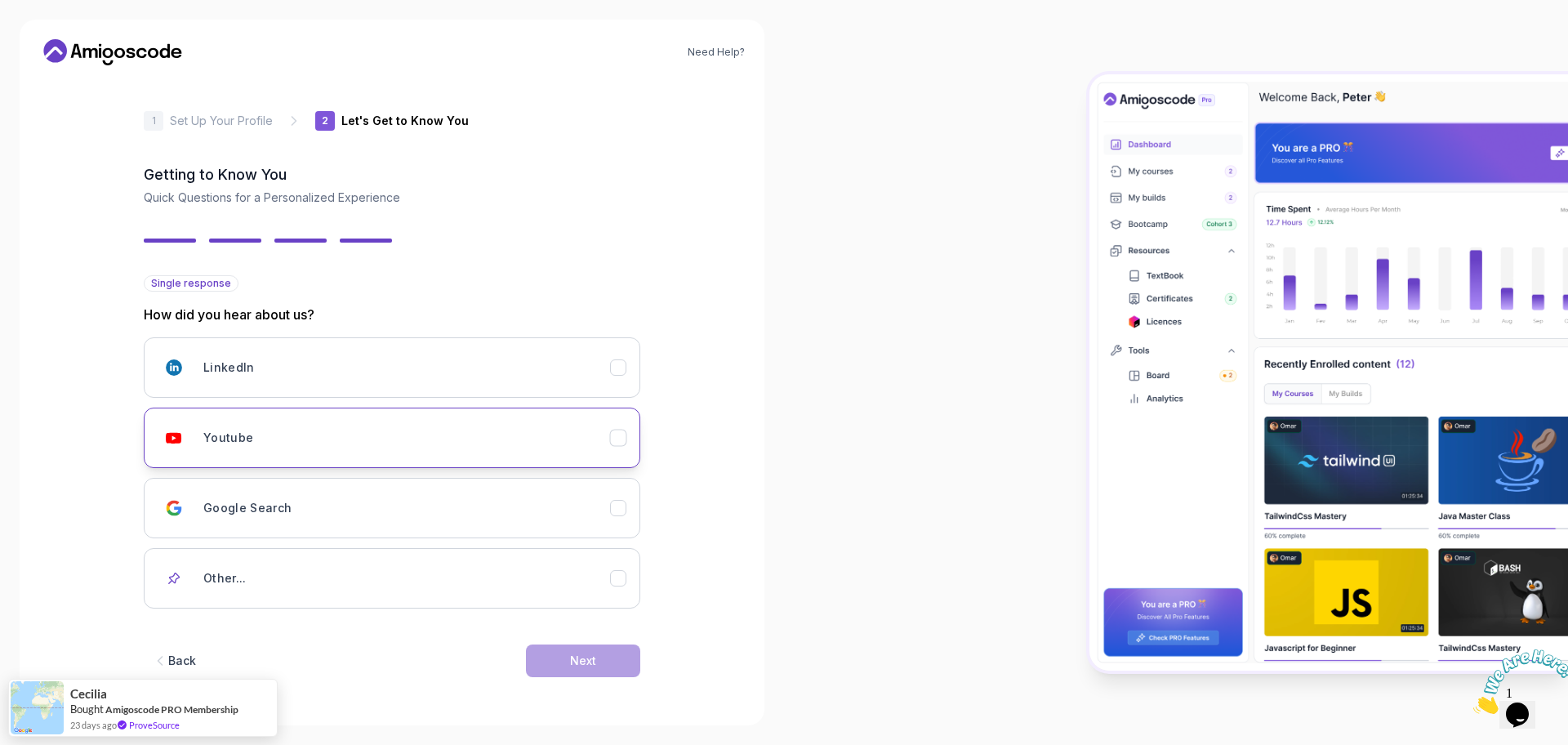 click on "Youtube" at bounding box center (407, 438) 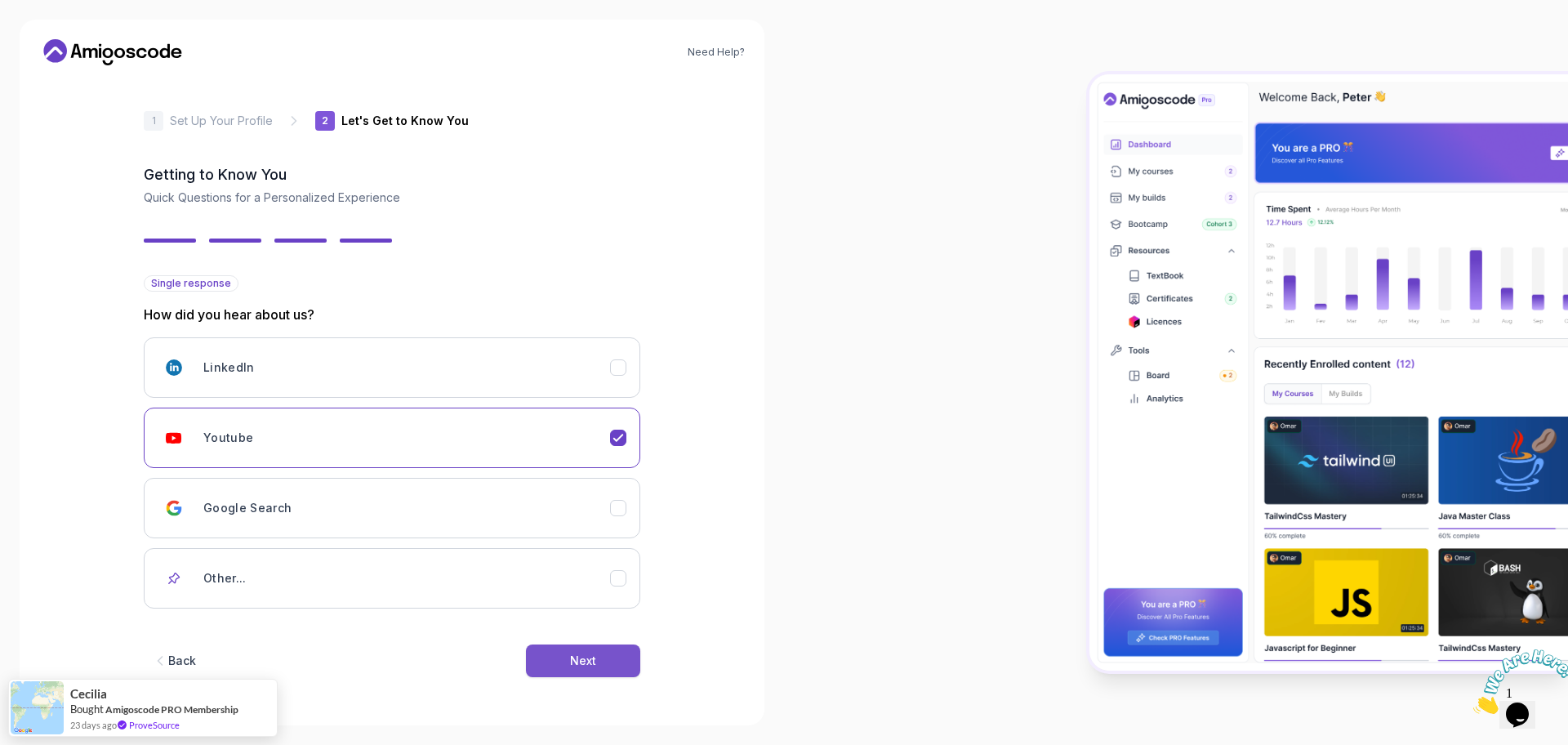 click on "Next" at bounding box center [583, 661] 